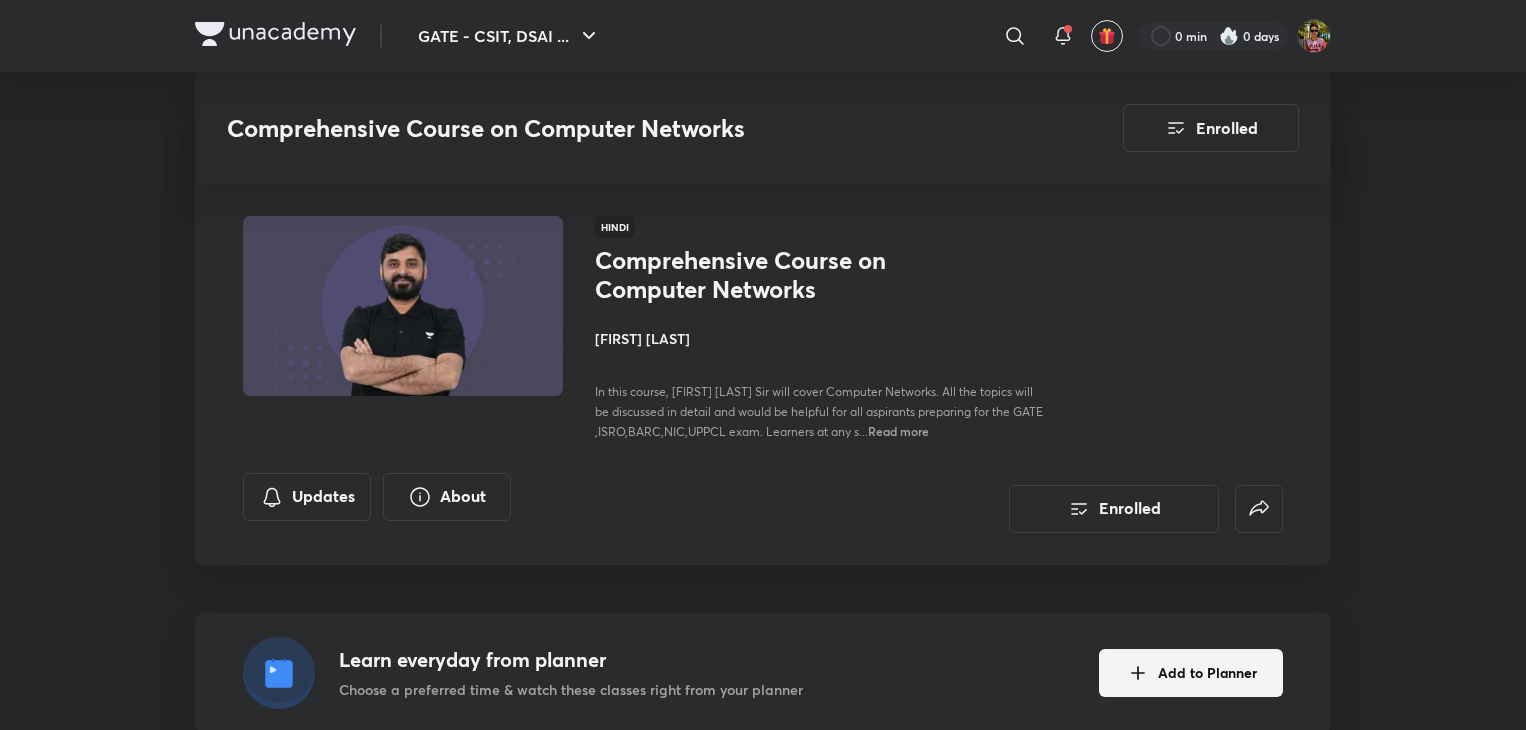 scroll, scrollTop: 628, scrollLeft: 0, axis: vertical 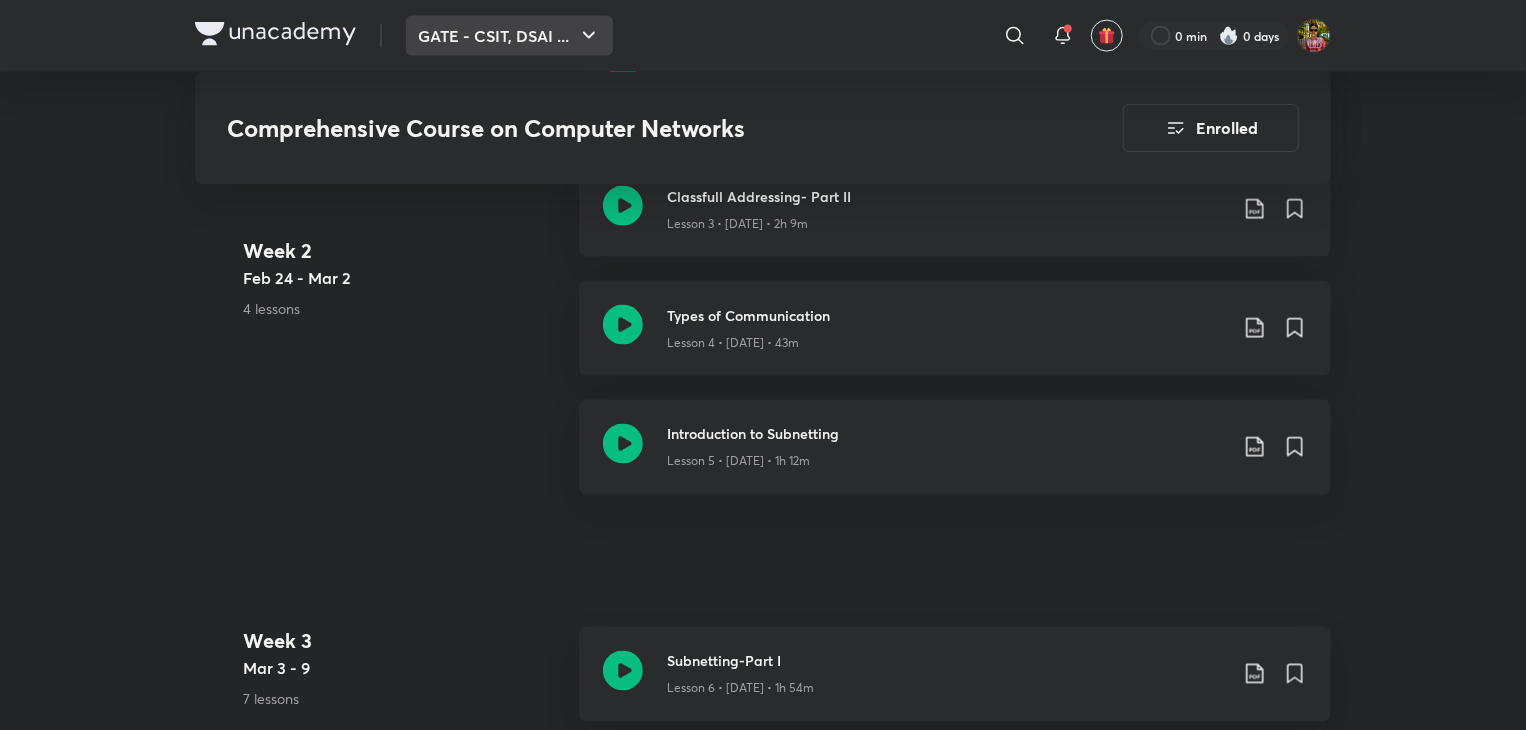 click on "GATE - CSIT, DSAI  ..." at bounding box center [509, 36] 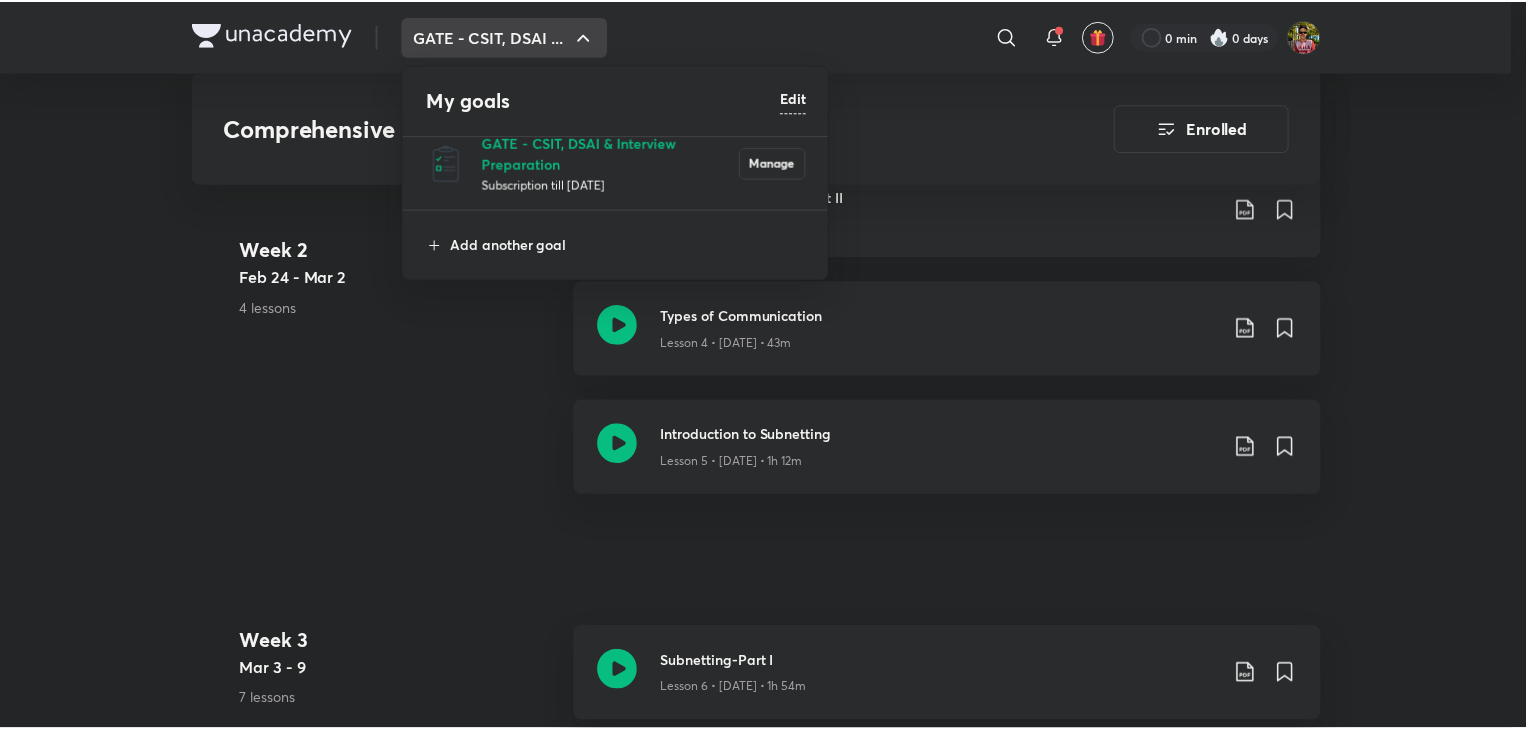 scroll, scrollTop: 0, scrollLeft: 0, axis: both 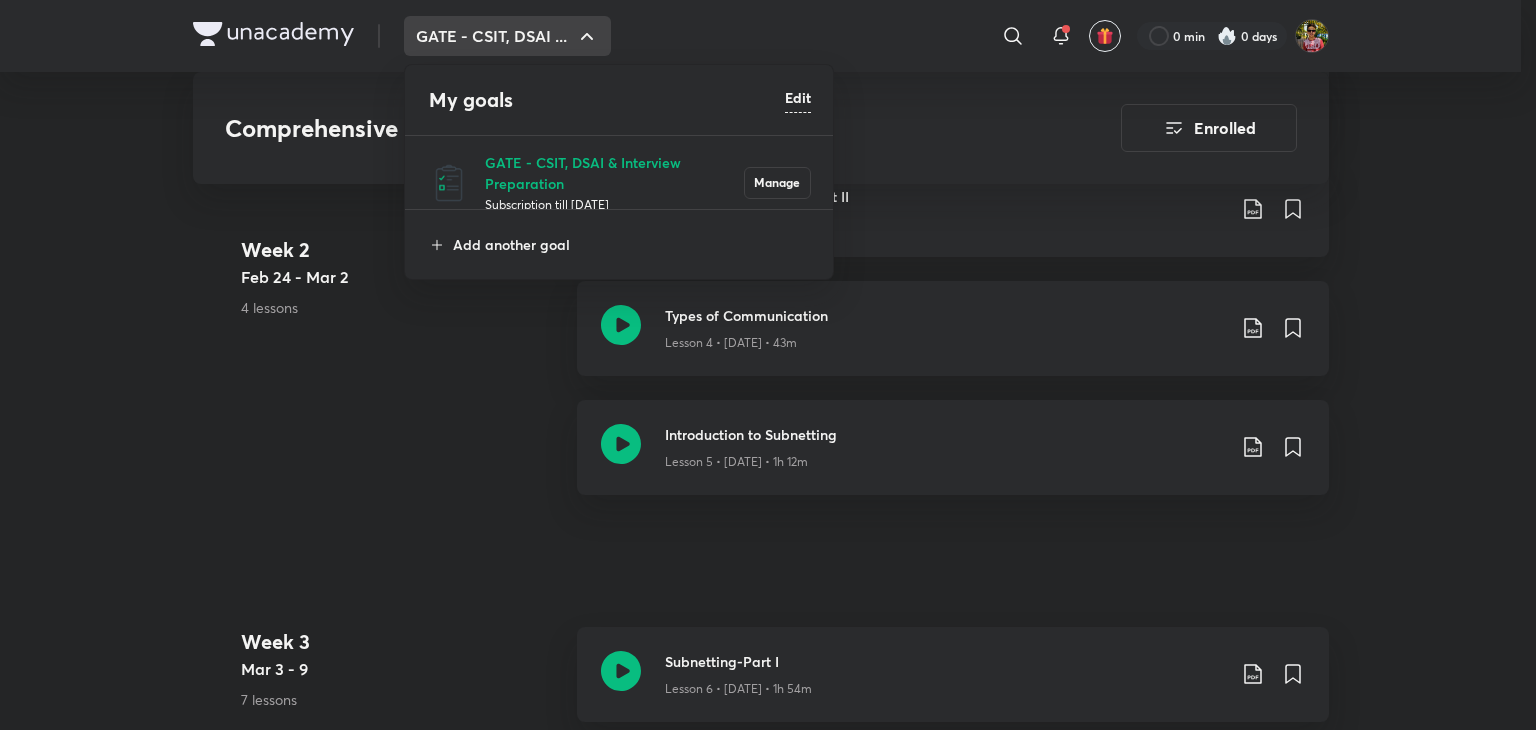 click at bounding box center (768, 365) 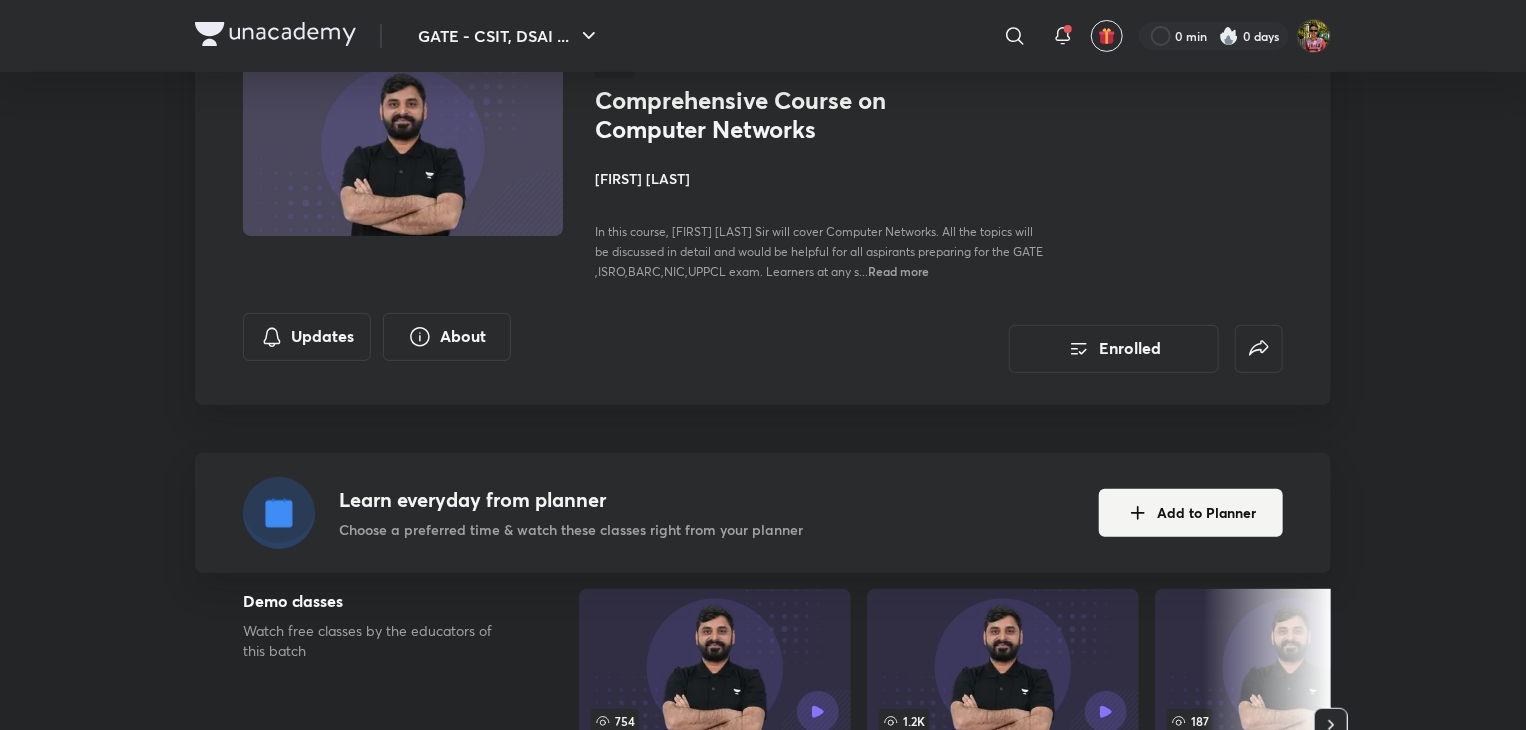 scroll, scrollTop: 0, scrollLeft: 0, axis: both 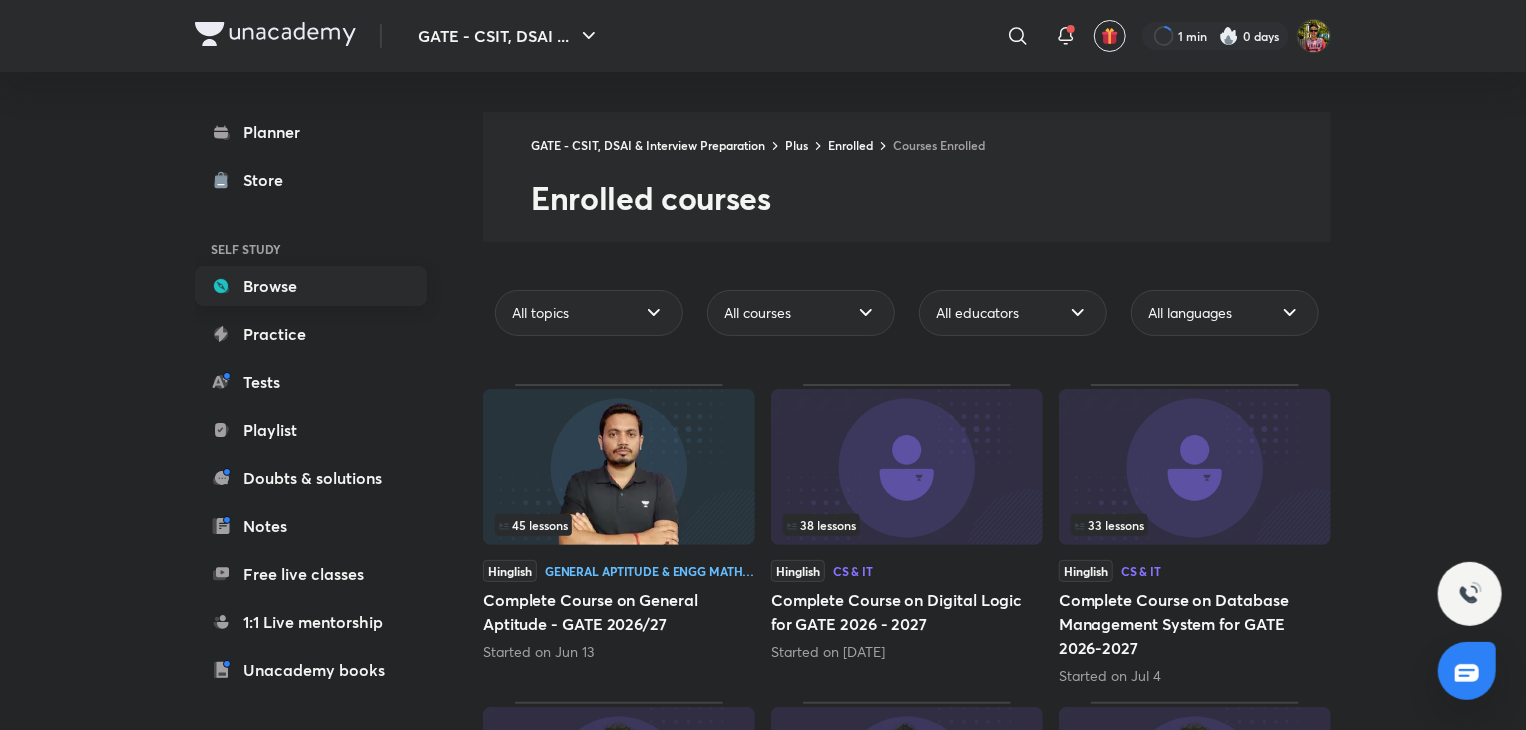 click on "Browse" at bounding box center (311, 286) 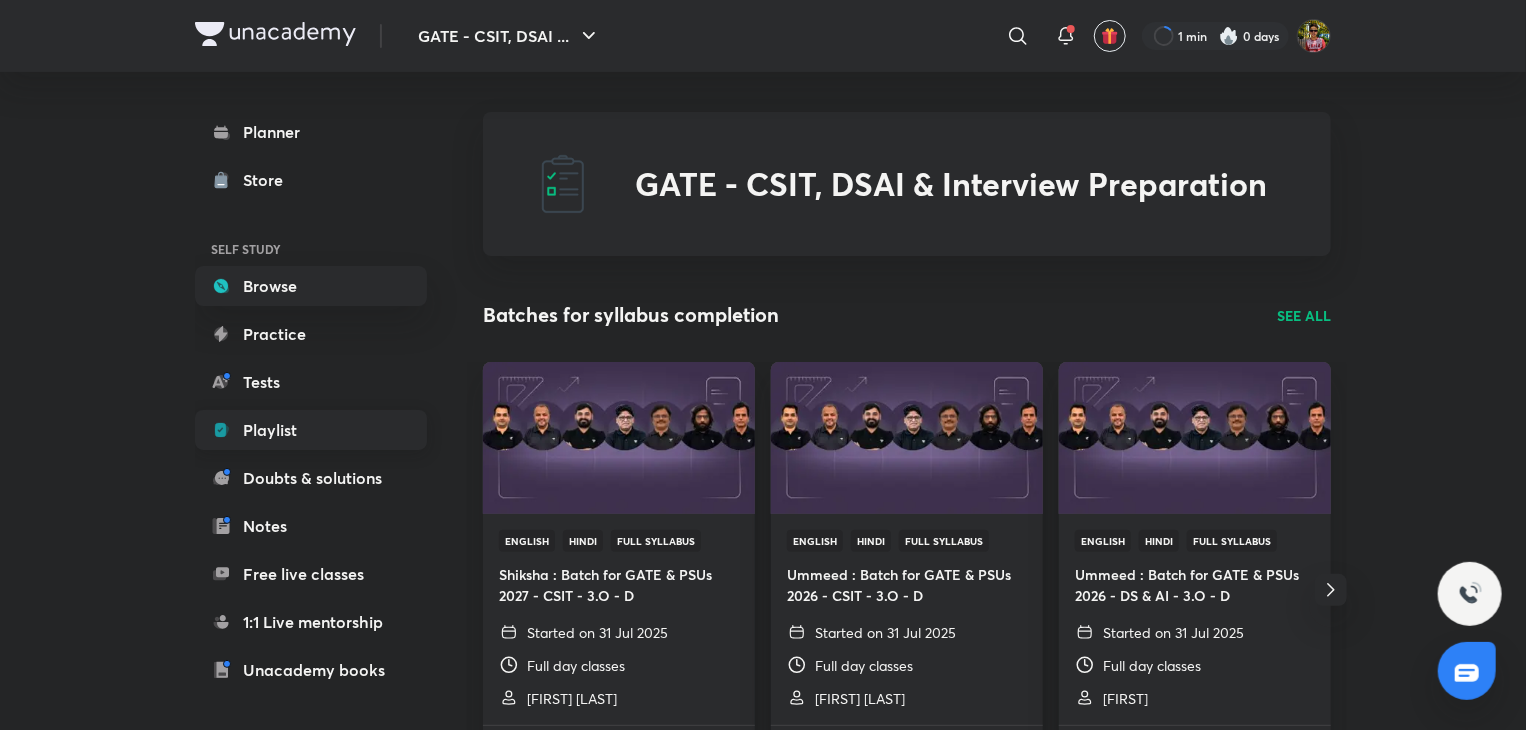 click on "Playlist" at bounding box center [311, 430] 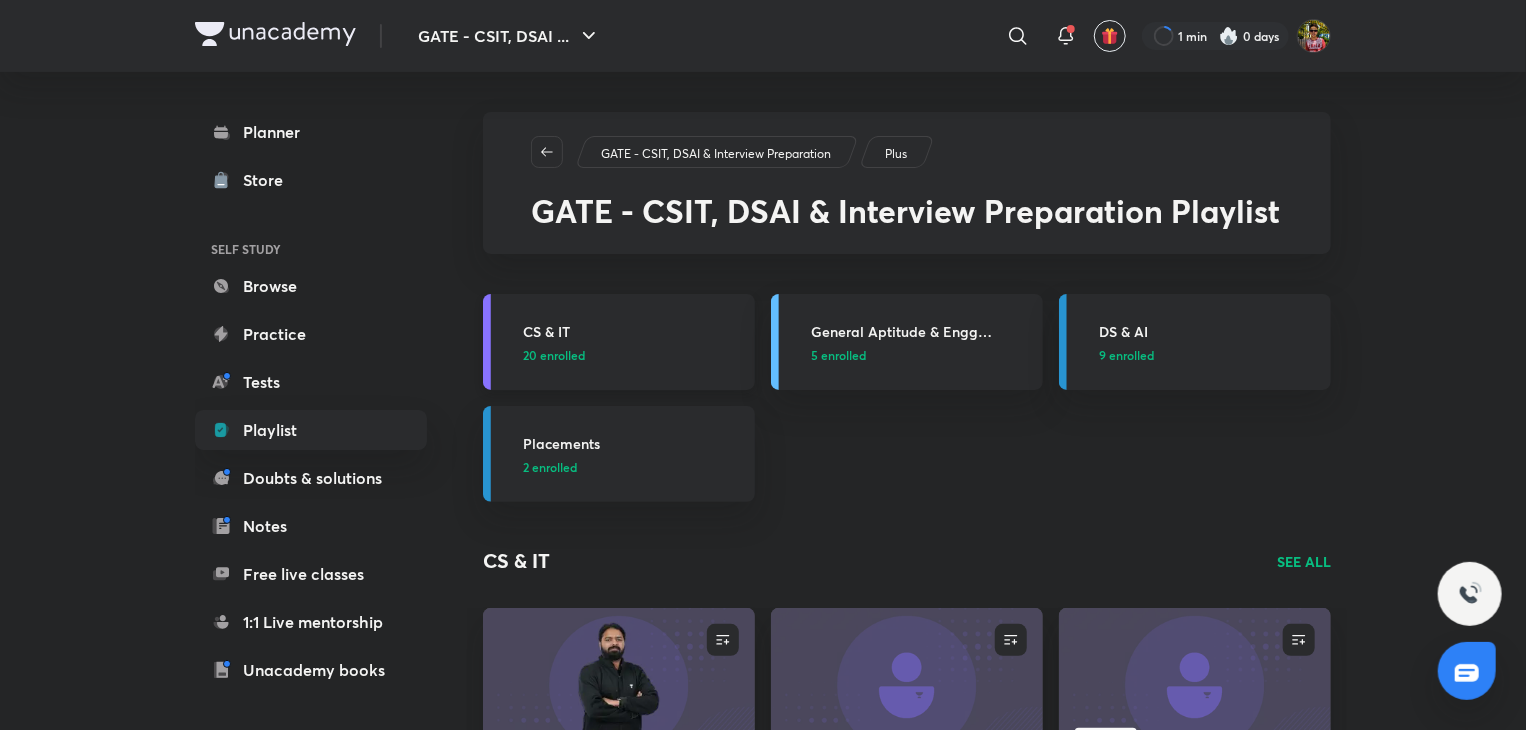click on "CS & IT" at bounding box center [633, 331] 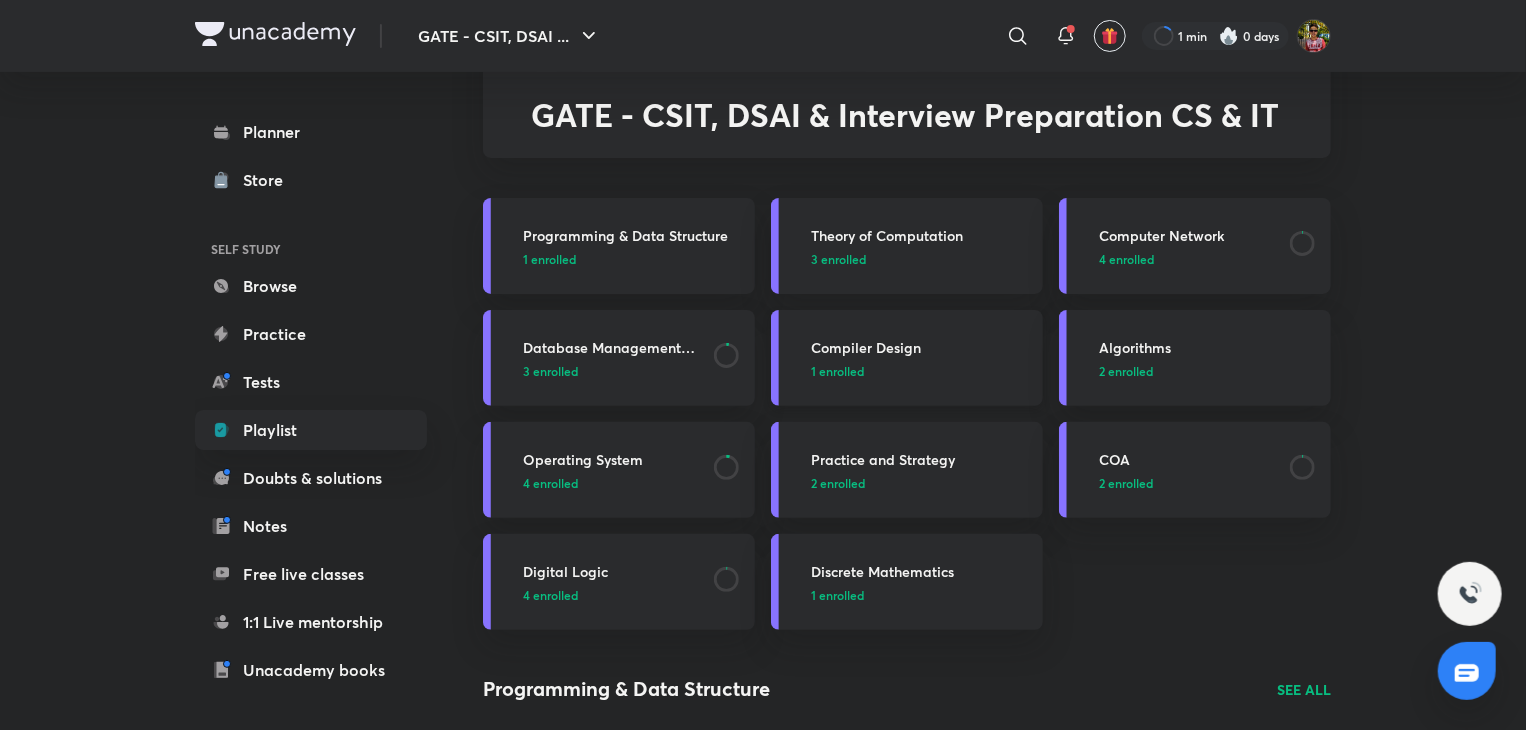 scroll, scrollTop: 23, scrollLeft: 0, axis: vertical 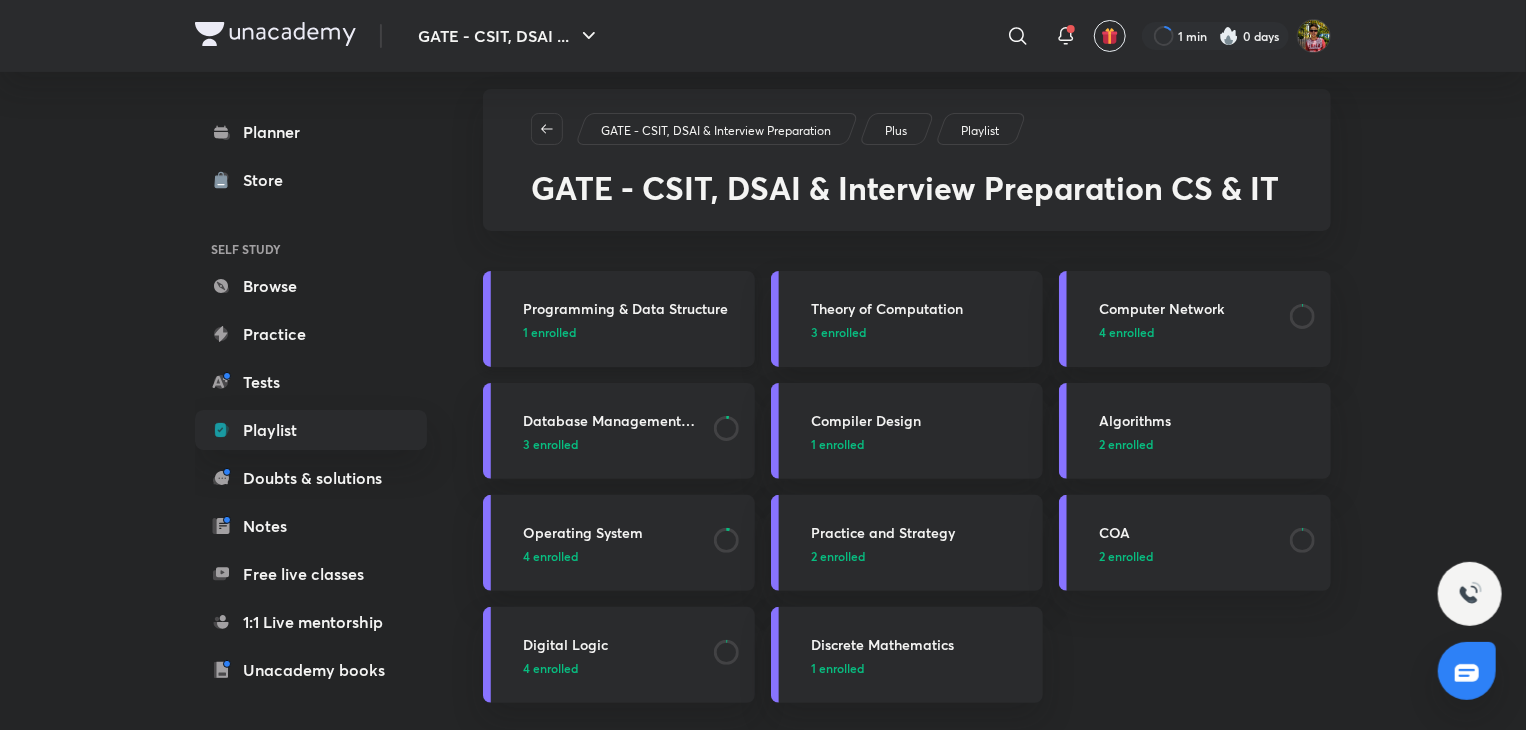 click on "1 enrolled" at bounding box center (633, 332) 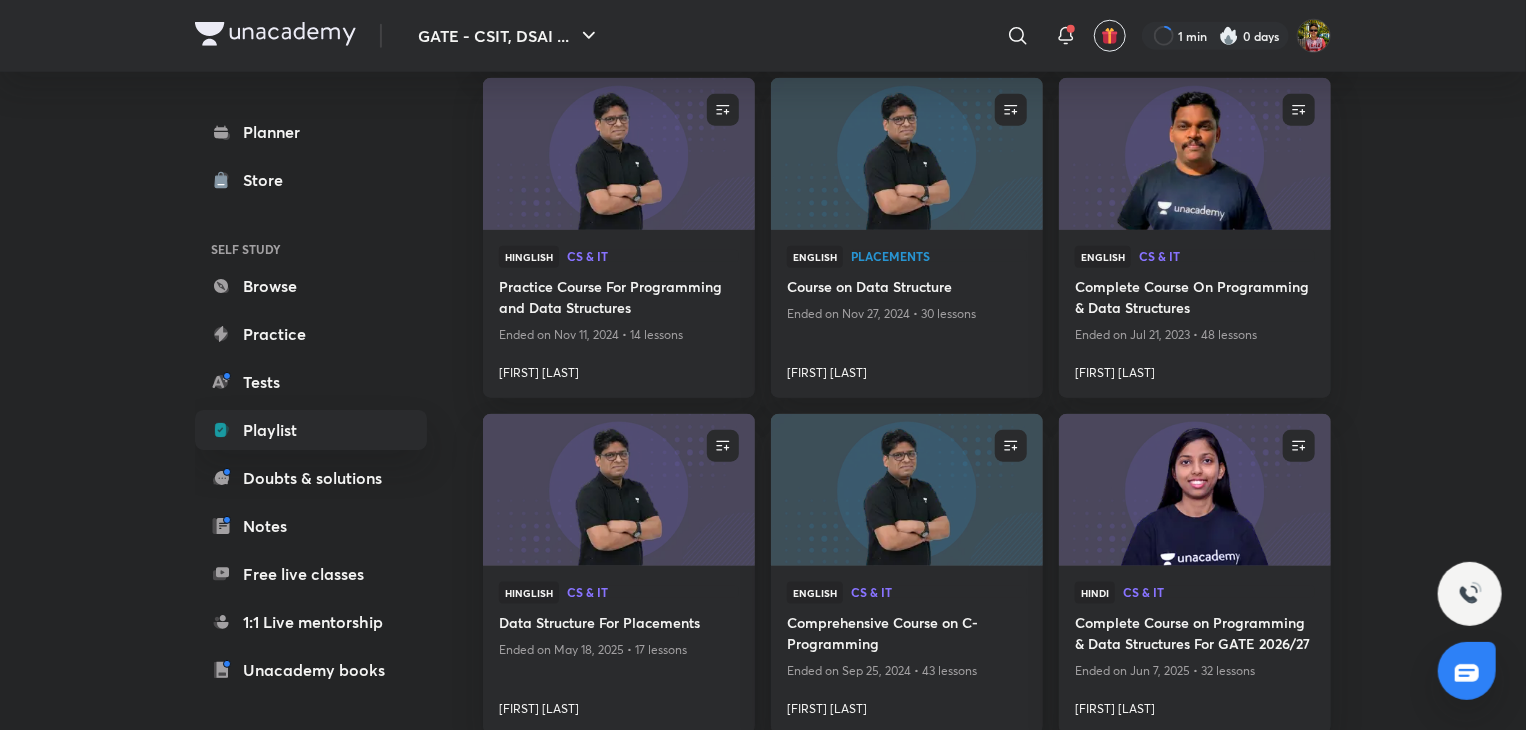 scroll, scrollTop: 964, scrollLeft: 0, axis: vertical 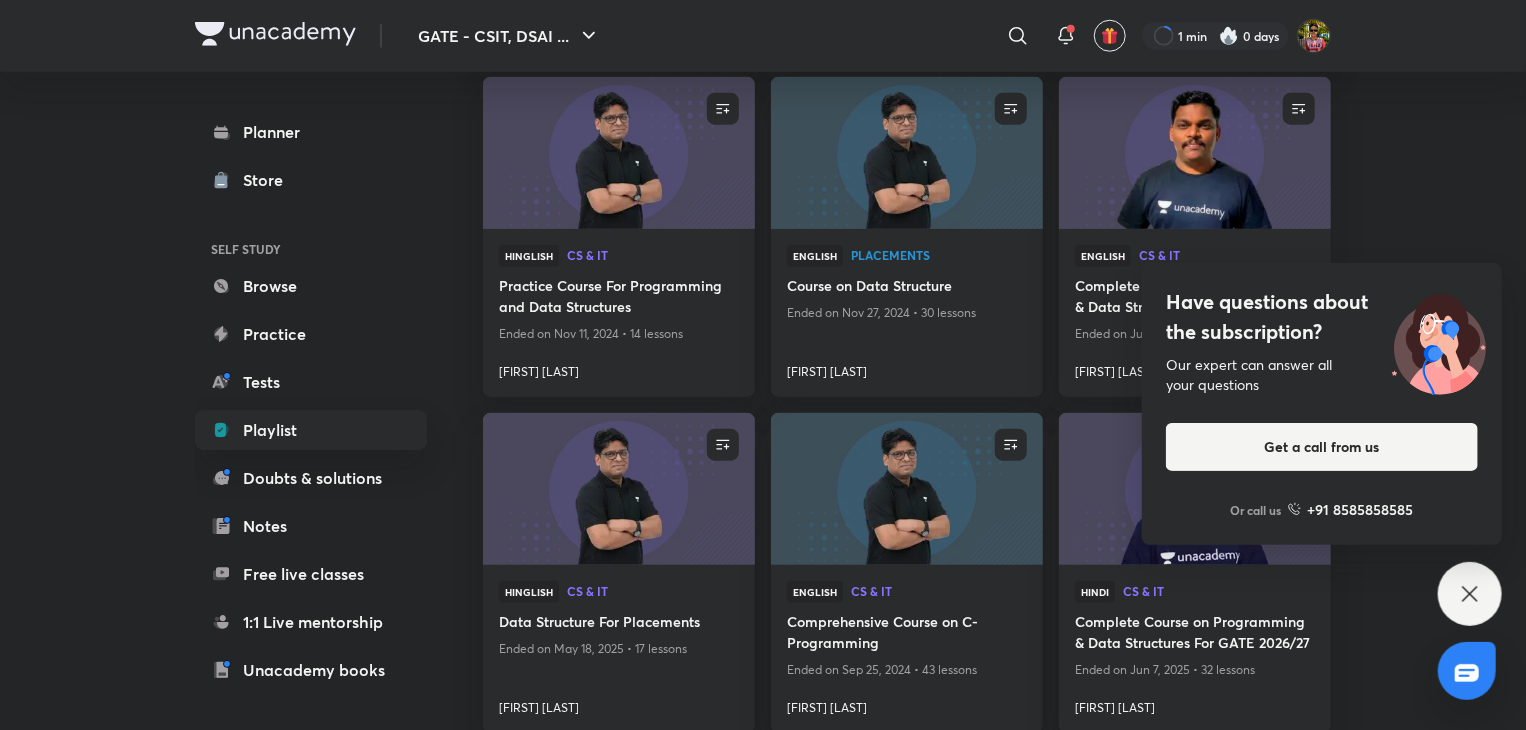 click on "Have questions about the subscription? Our expert can answer all your questions Get a call from us Or call us +91 8585858585" at bounding box center [1470, 594] 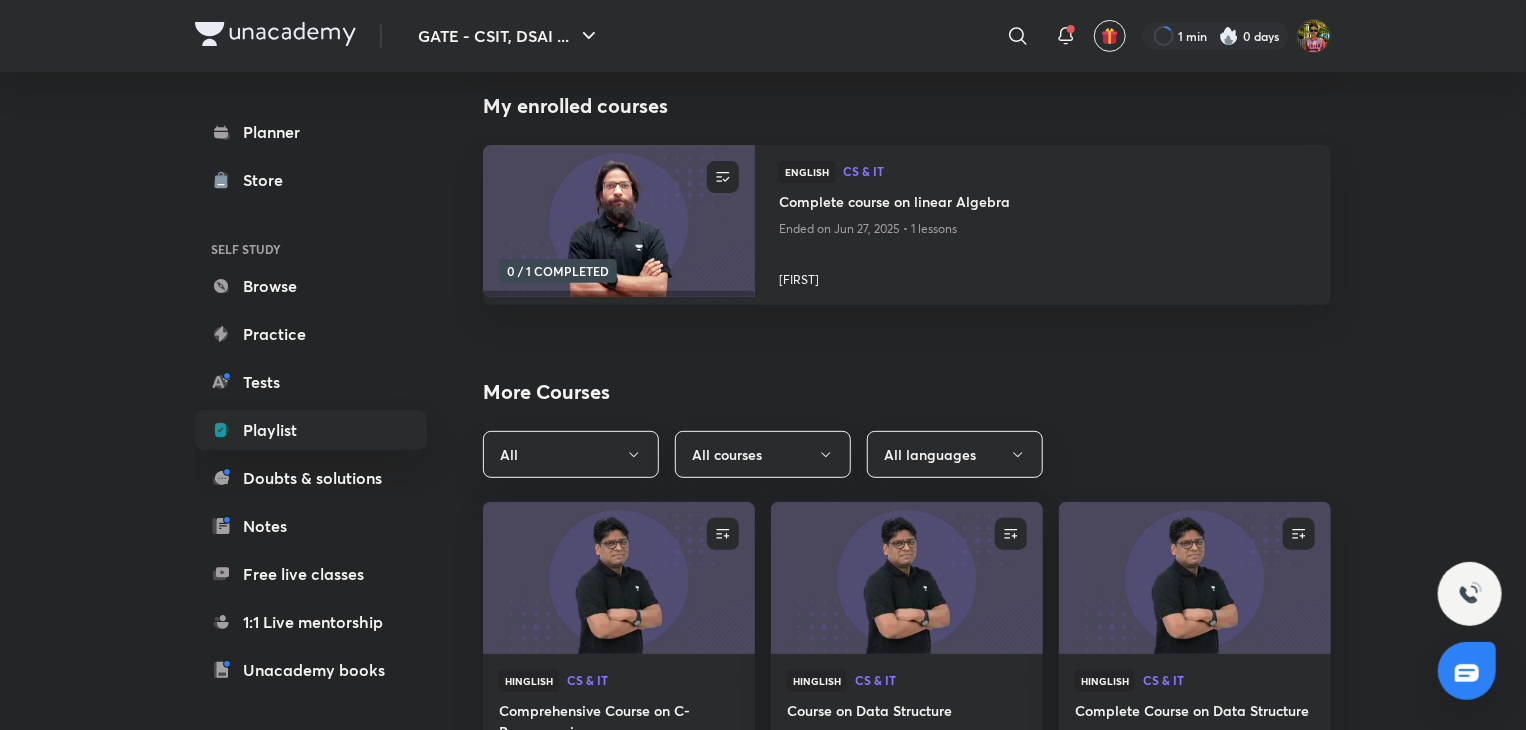 scroll, scrollTop: 202, scrollLeft: 0, axis: vertical 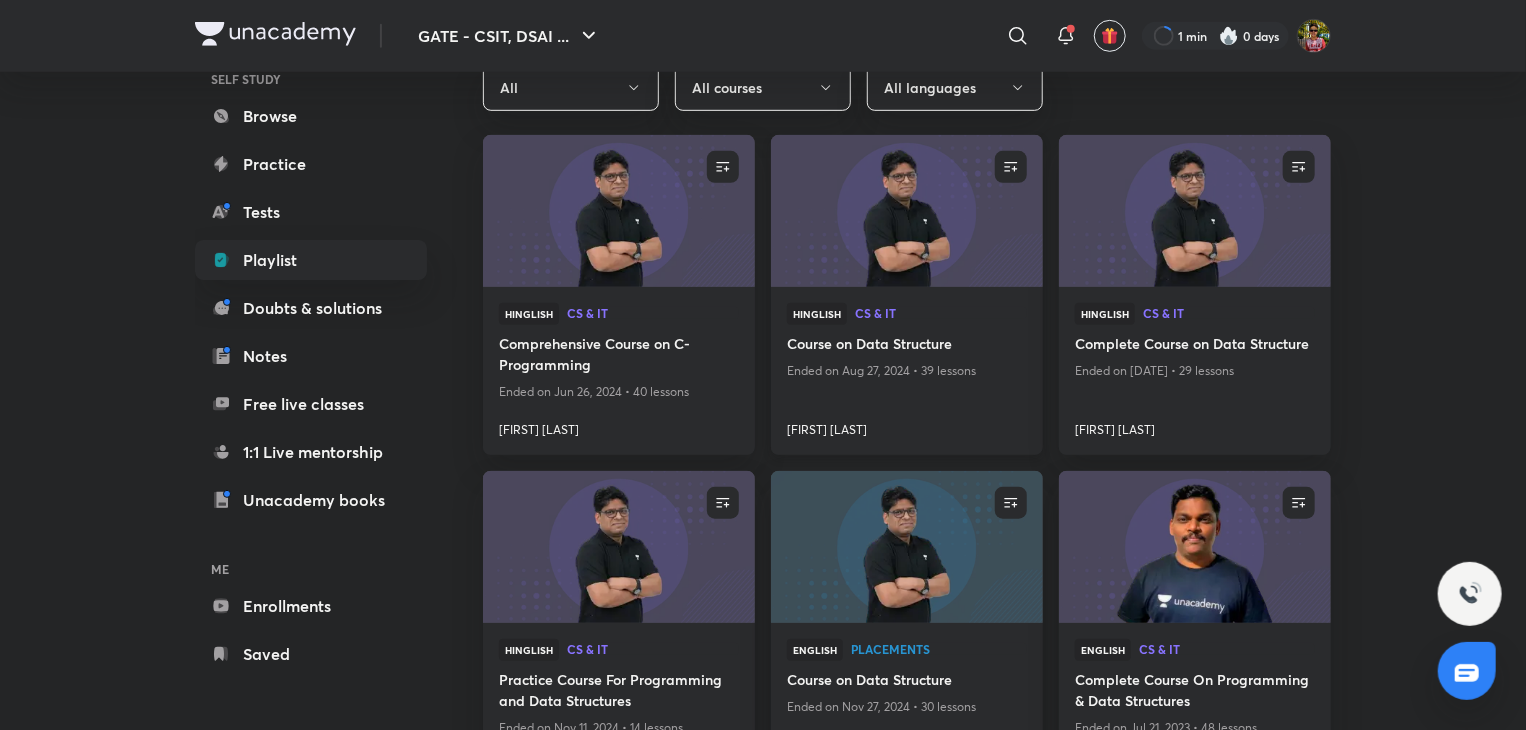 click on "Course on Data Structure" at bounding box center [907, 345] 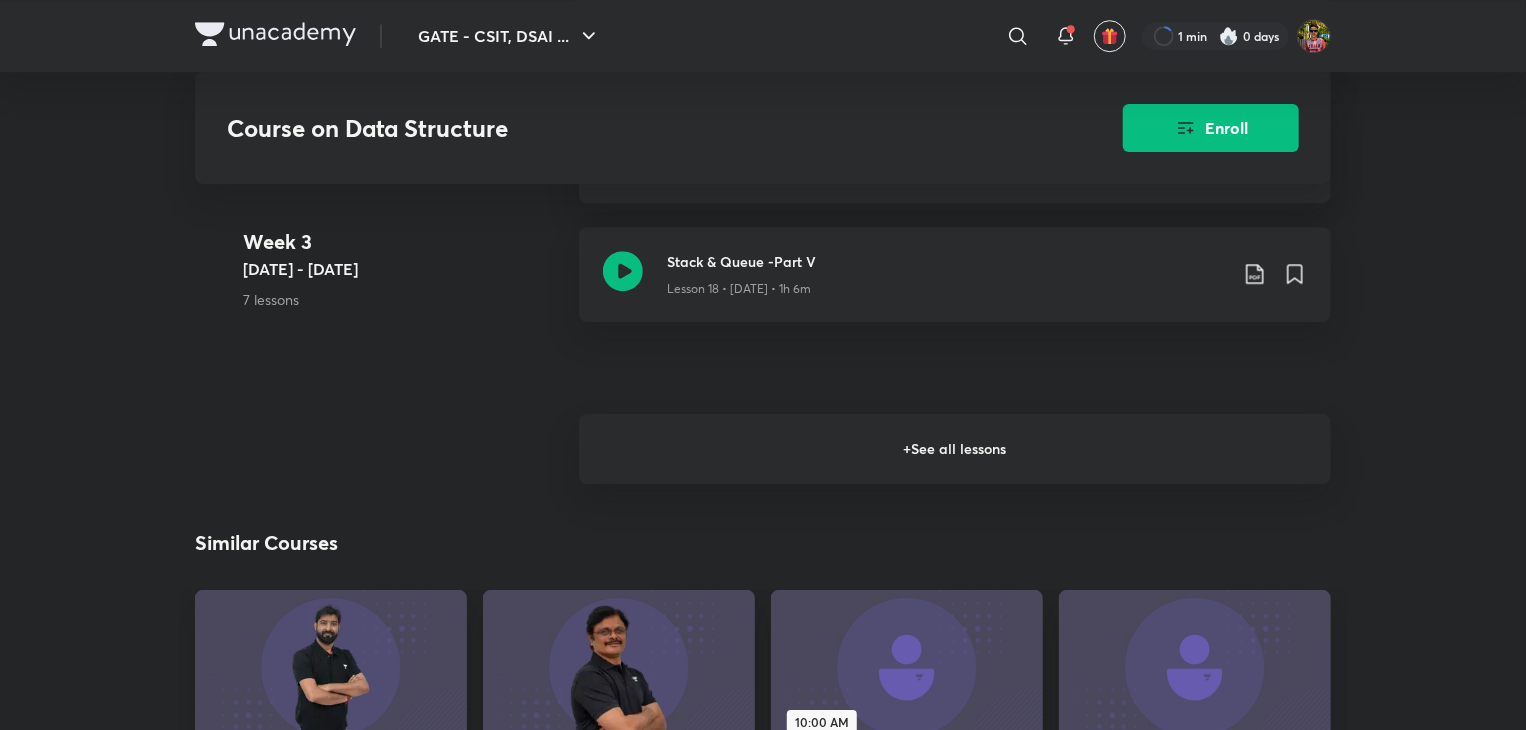 scroll, scrollTop: 3030, scrollLeft: 0, axis: vertical 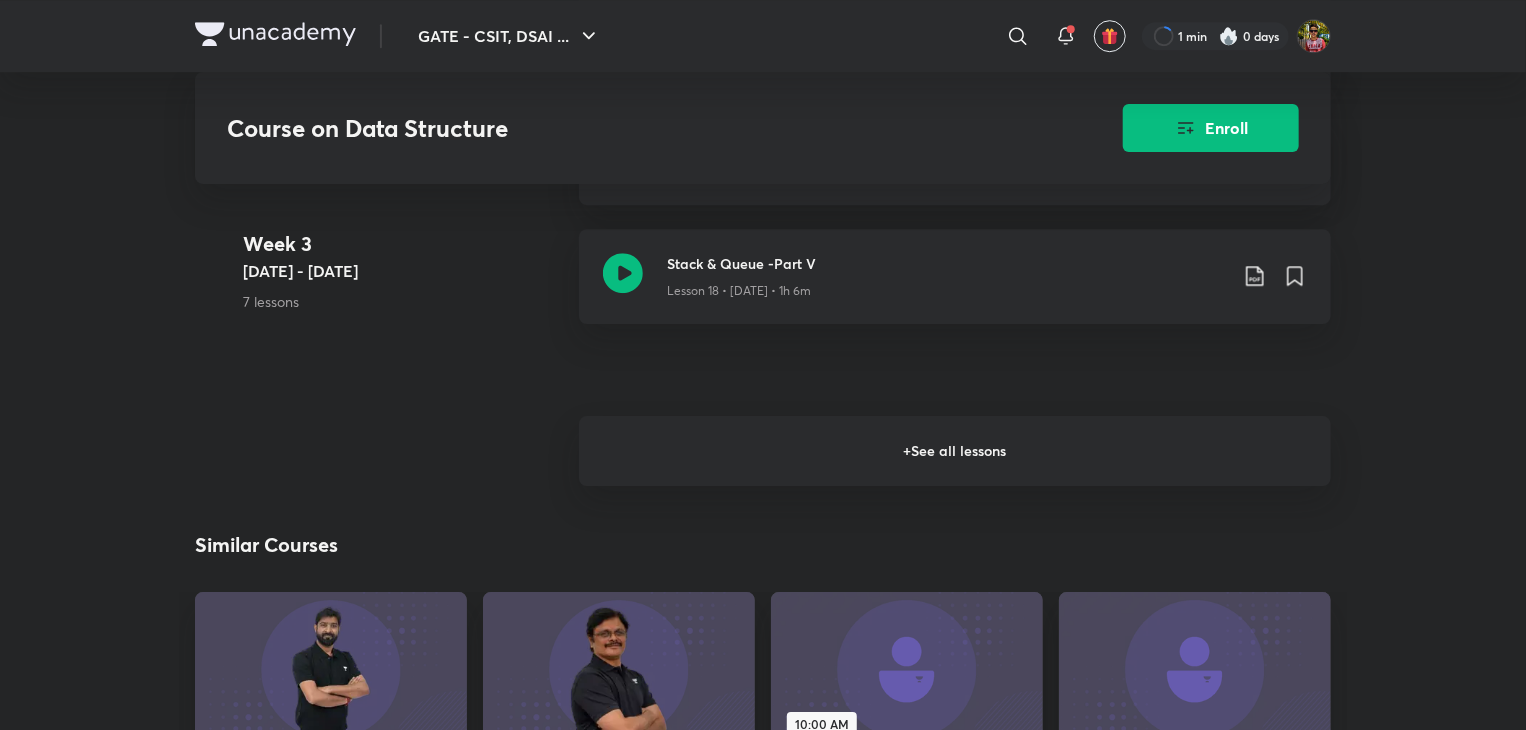 click on "+  See all lessons" at bounding box center (955, 451) 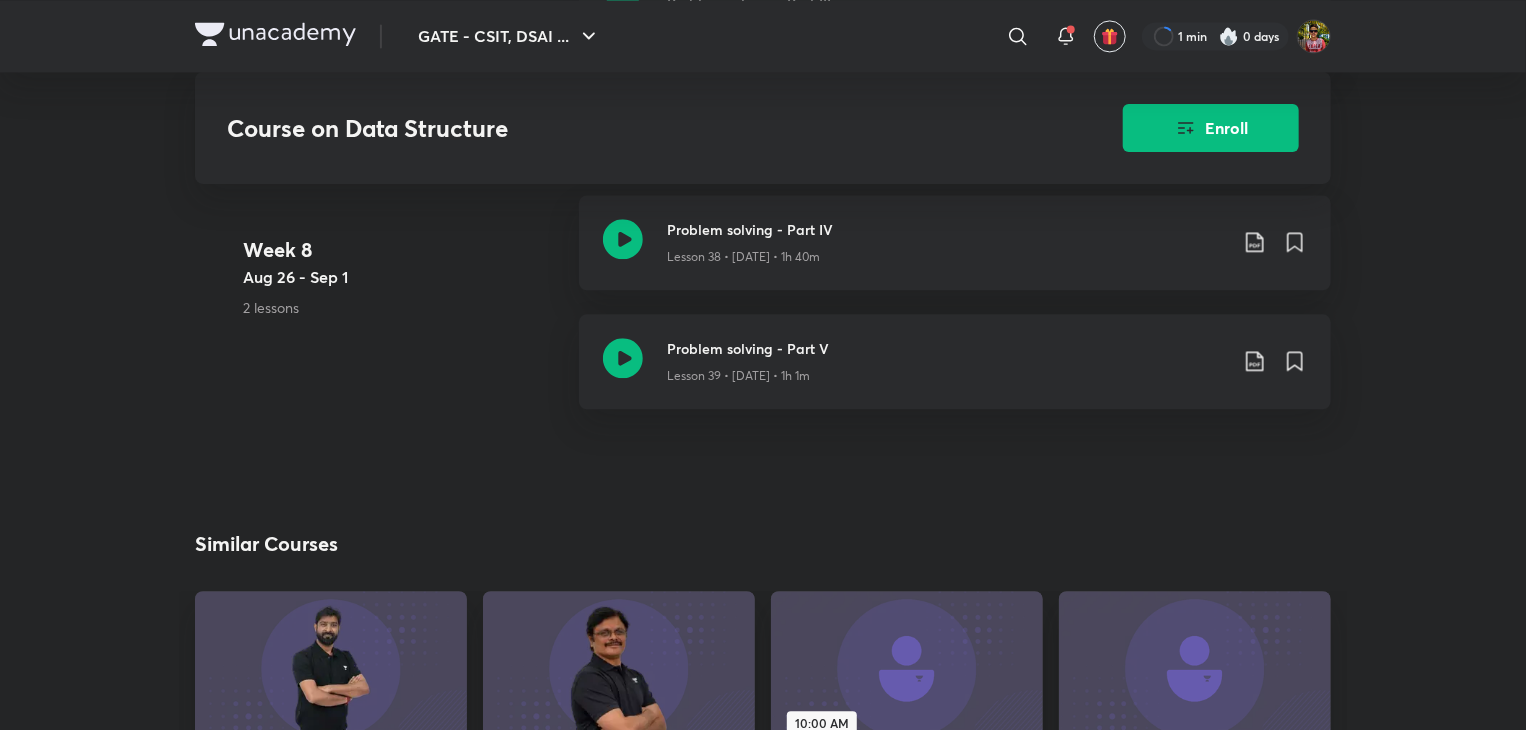 scroll, scrollTop: 5984, scrollLeft: 0, axis: vertical 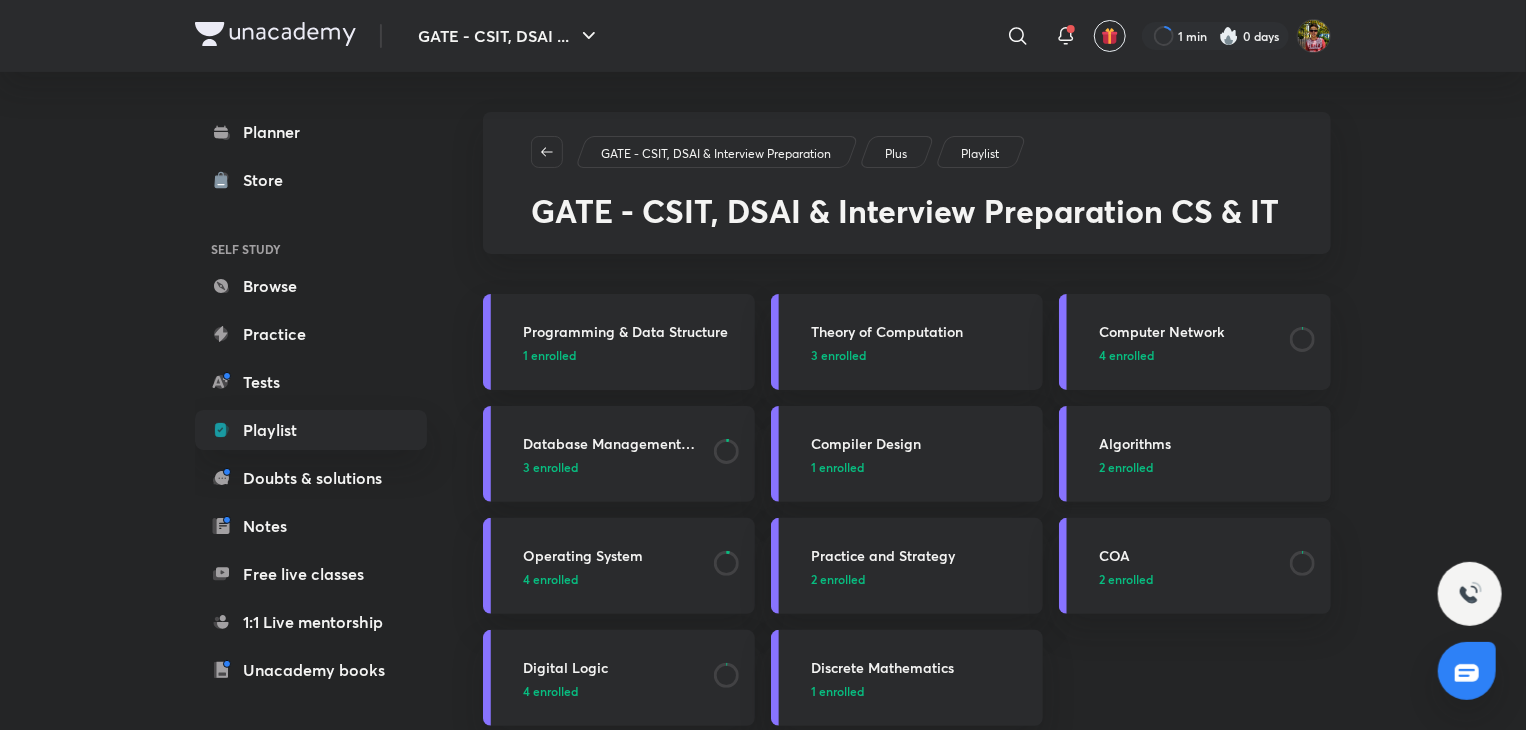 click on "2 enrolled" at bounding box center [1126, 467] 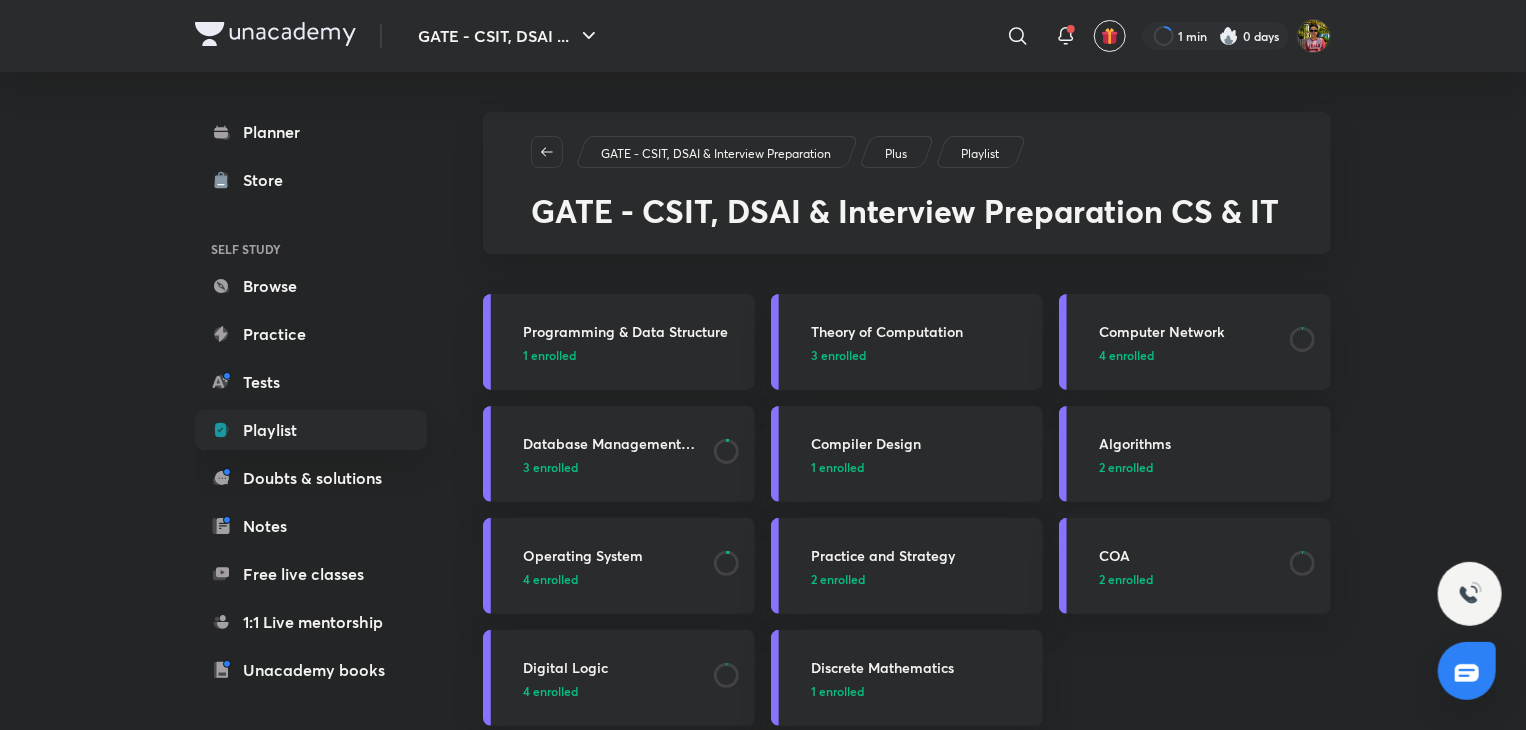 click on "2 enrolled" at bounding box center (1126, 467) 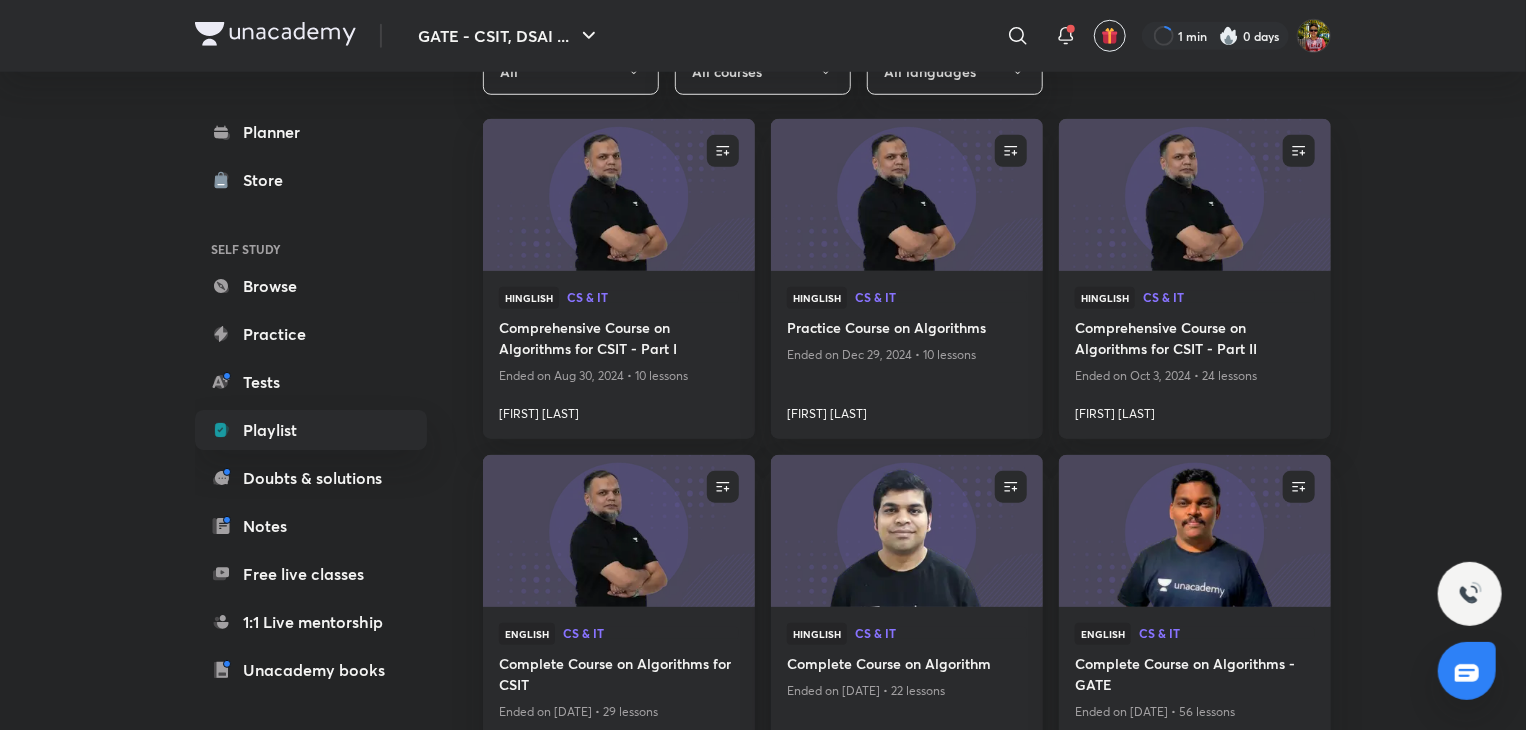 scroll, scrollTop: 812, scrollLeft: 0, axis: vertical 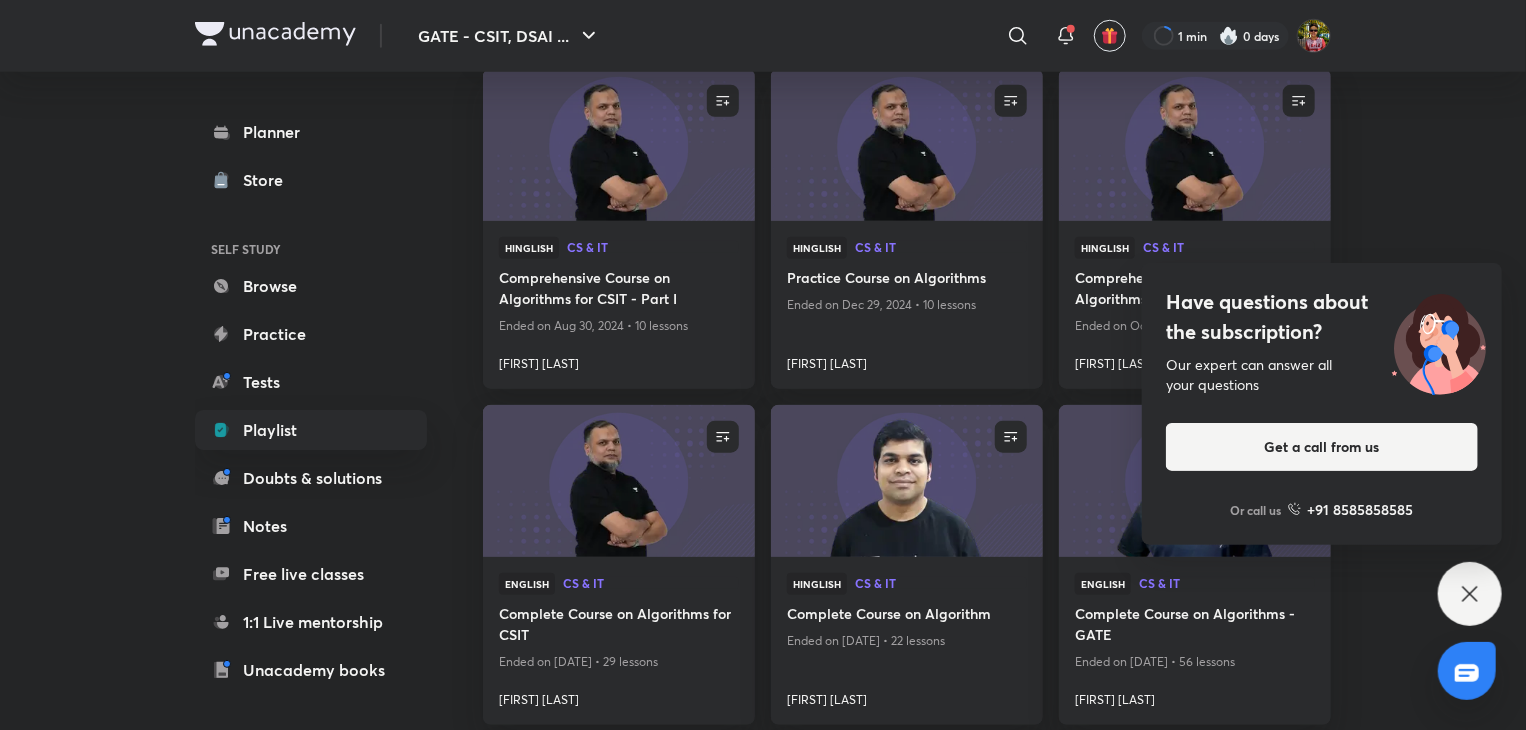 click on "Have questions about the subscription? Our expert can answer all your questions Get a call from us Or call us +91 8585858585" at bounding box center [1470, 594] 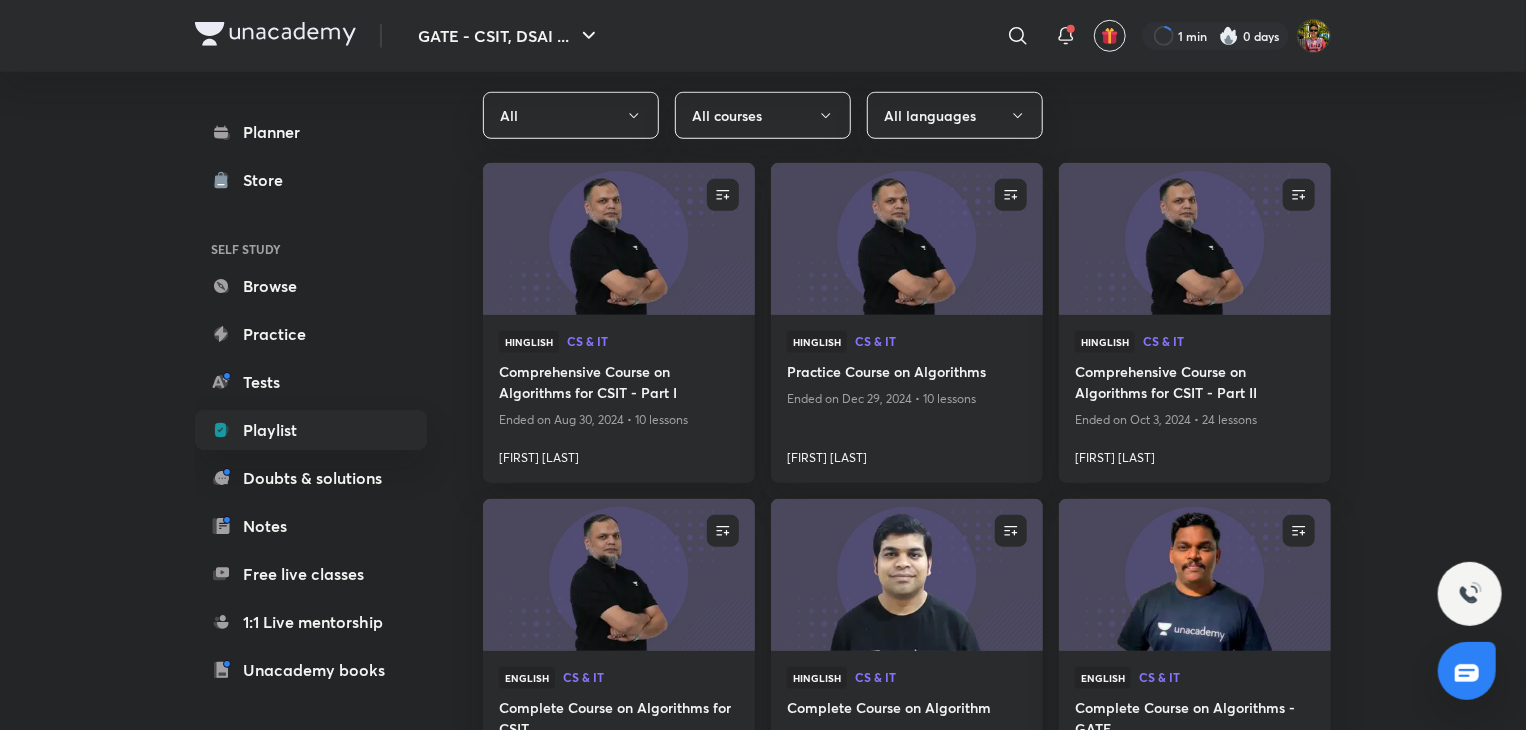 scroll, scrollTop: 666, scrollLeft: 0, axis: vertical 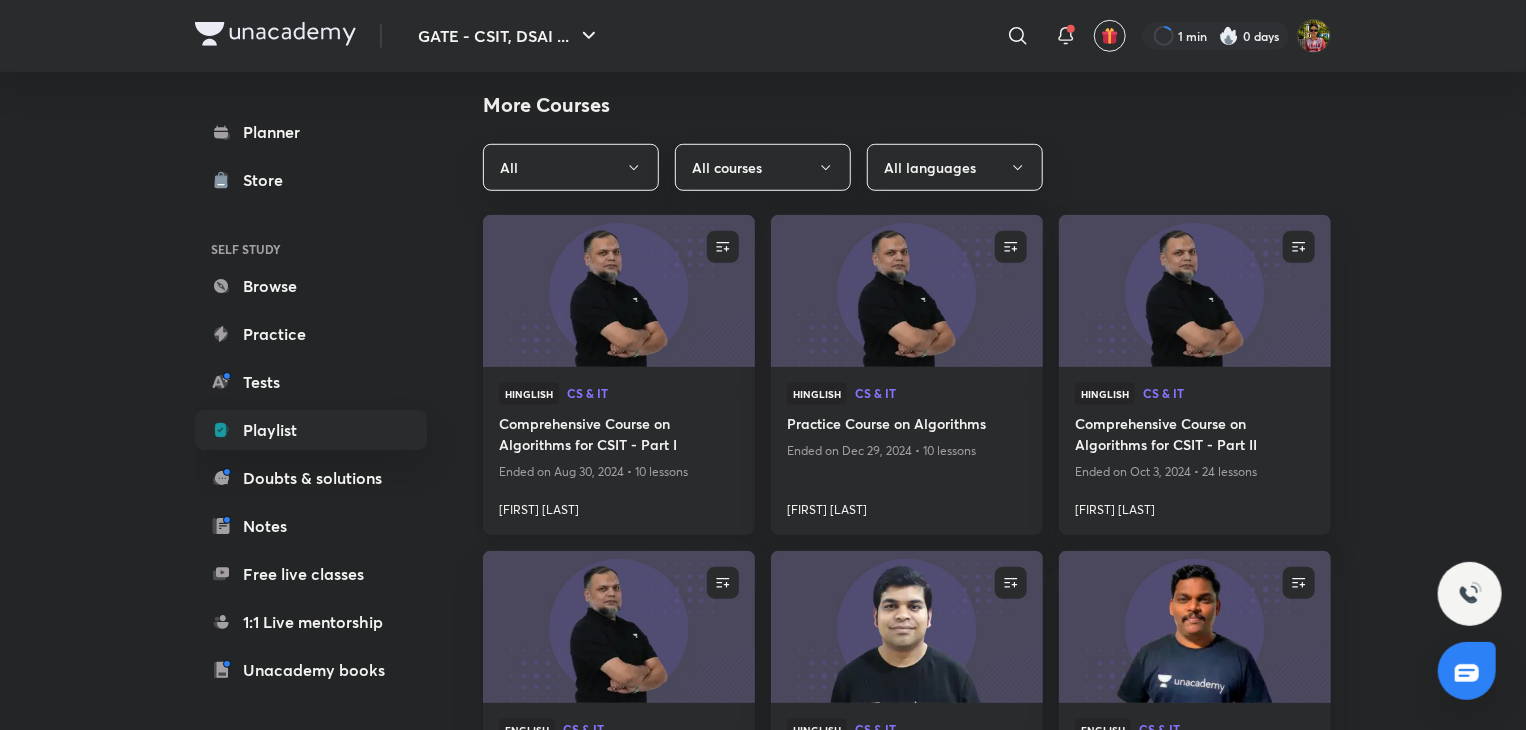 click on "Comprehensive Course on Algorithms for CSIT - Part I" at bounding box center [619, 436] 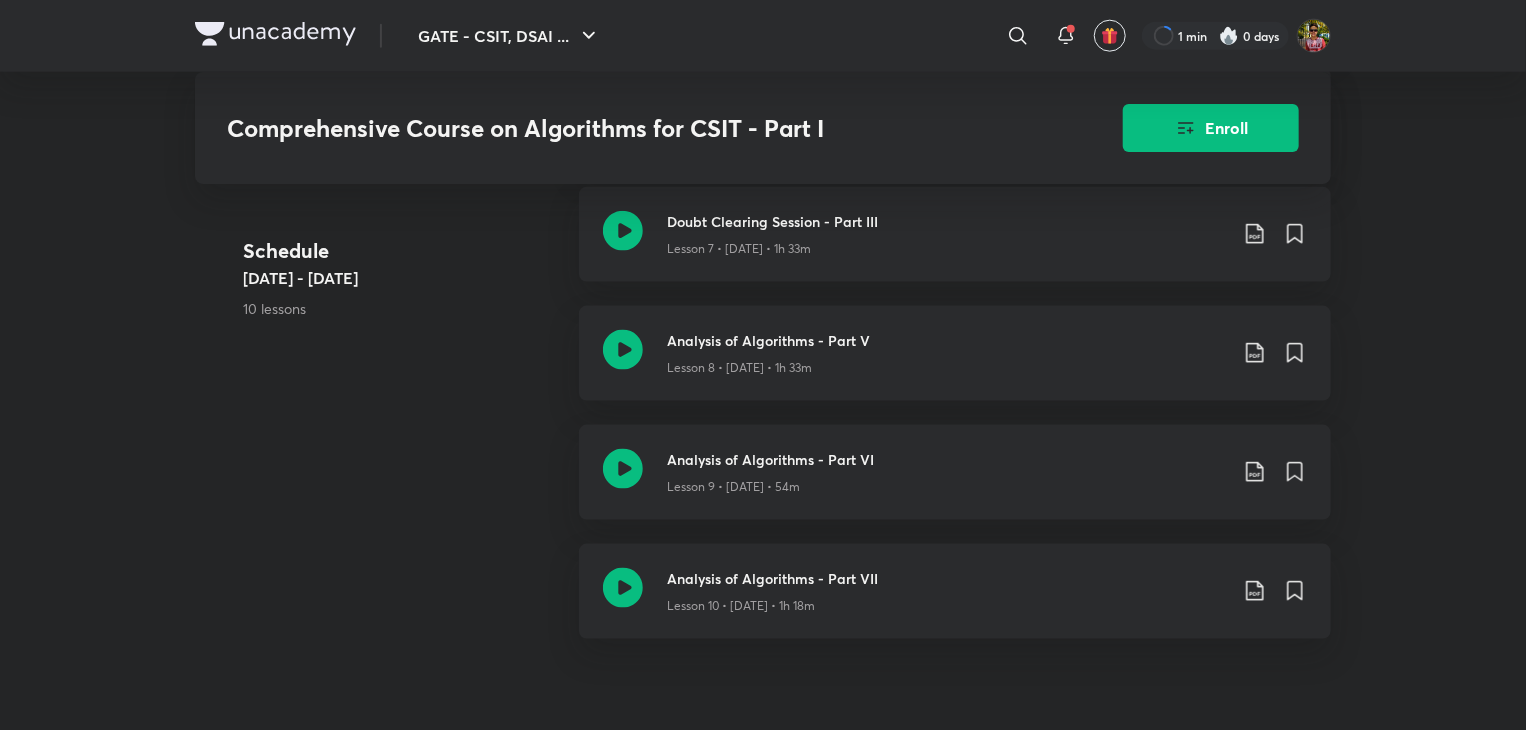 scroll, scrollTop: 1288, scrollLeft: 0, axis: vertical 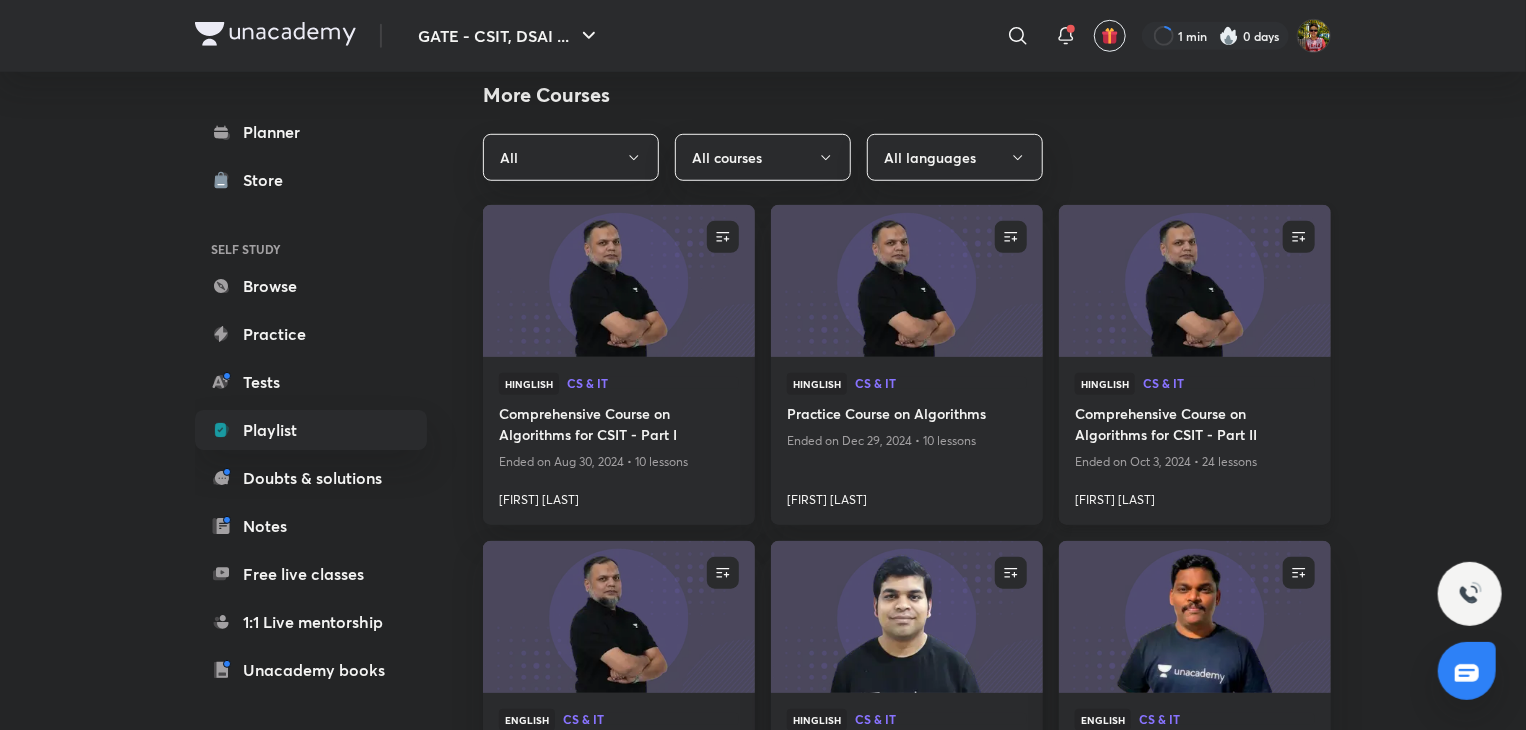 click on "Hinglish CS & IT" at bounding box center [1195, 388] 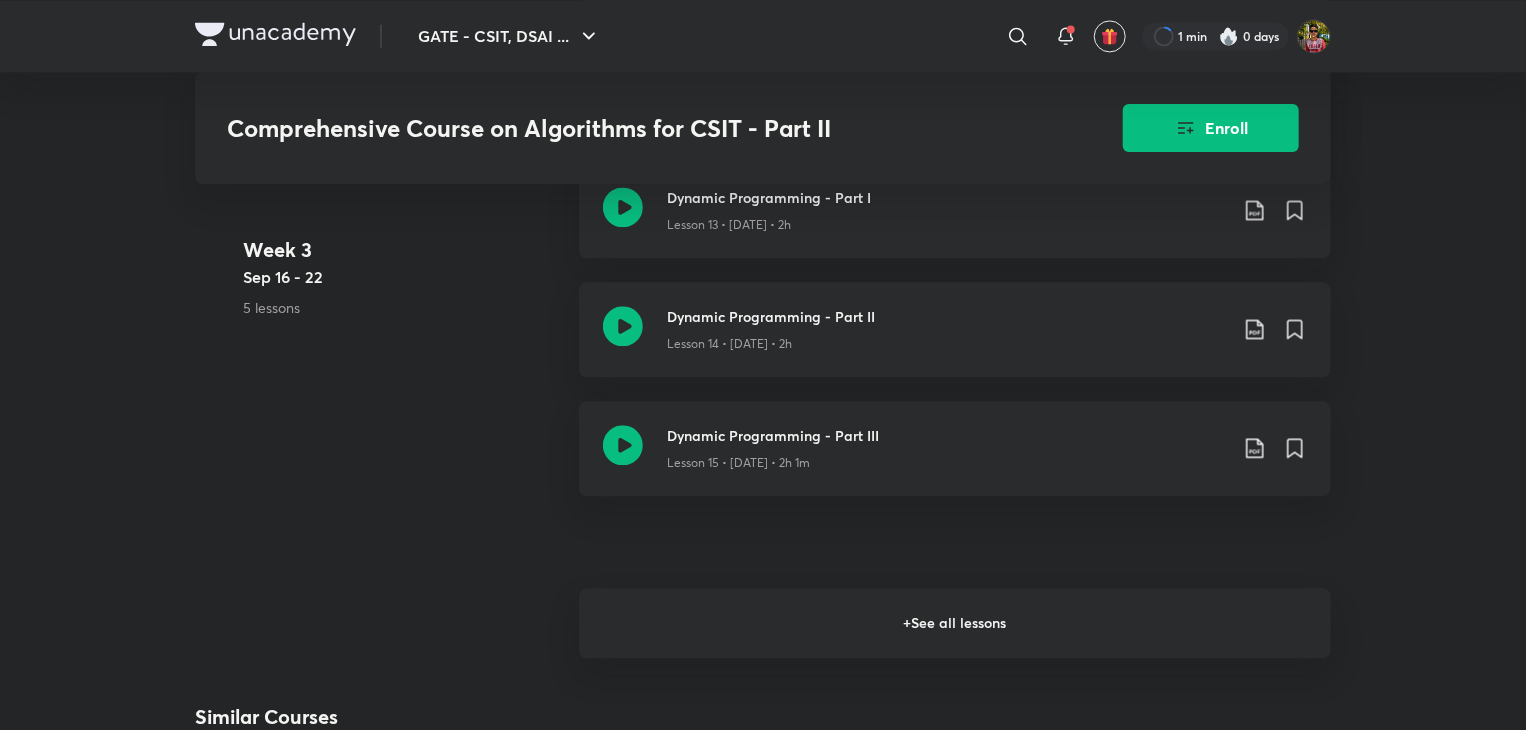 scroll, scrollTop: 2172, scrollLeft: 0, axis: vertical 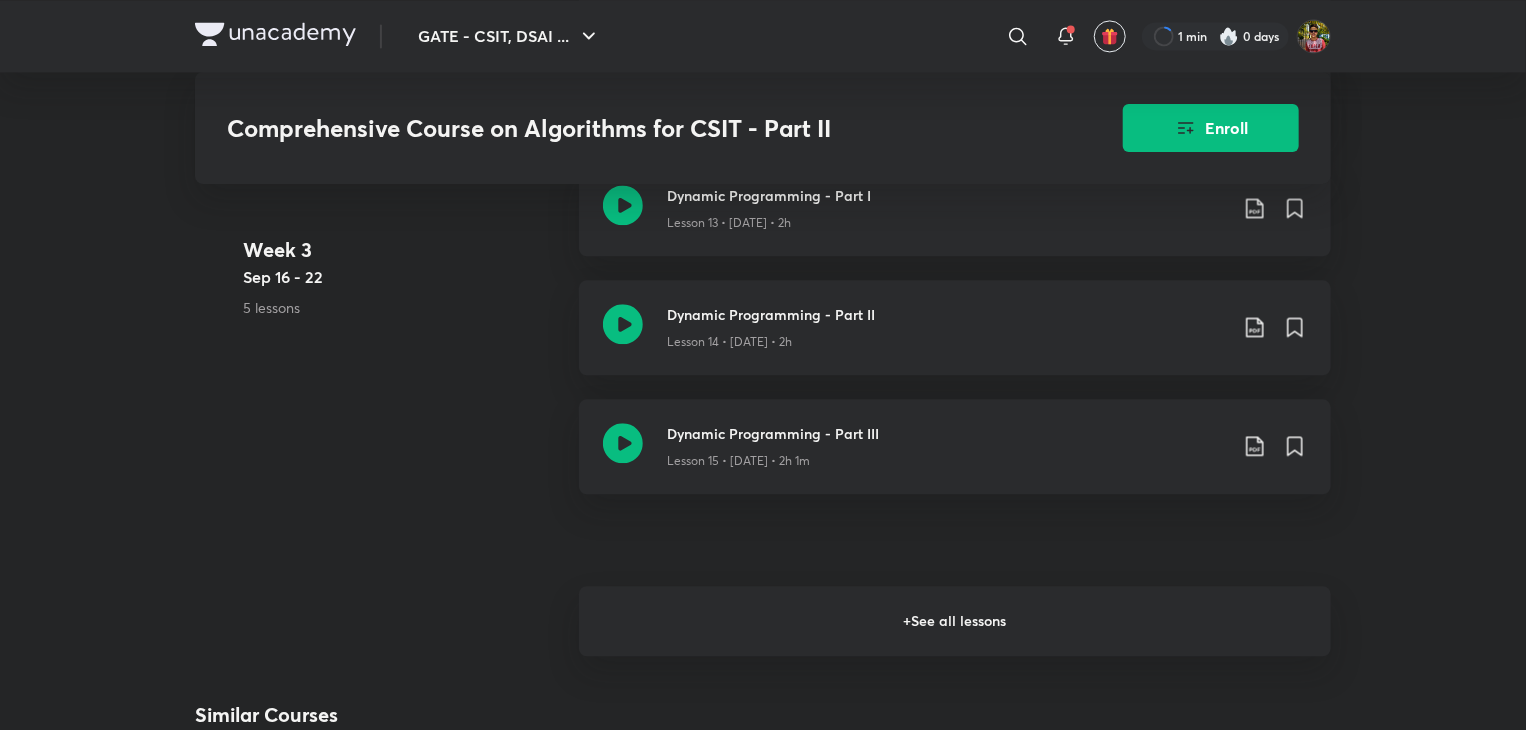 click on "+  See all lessons" at bounding box center (955, 621) 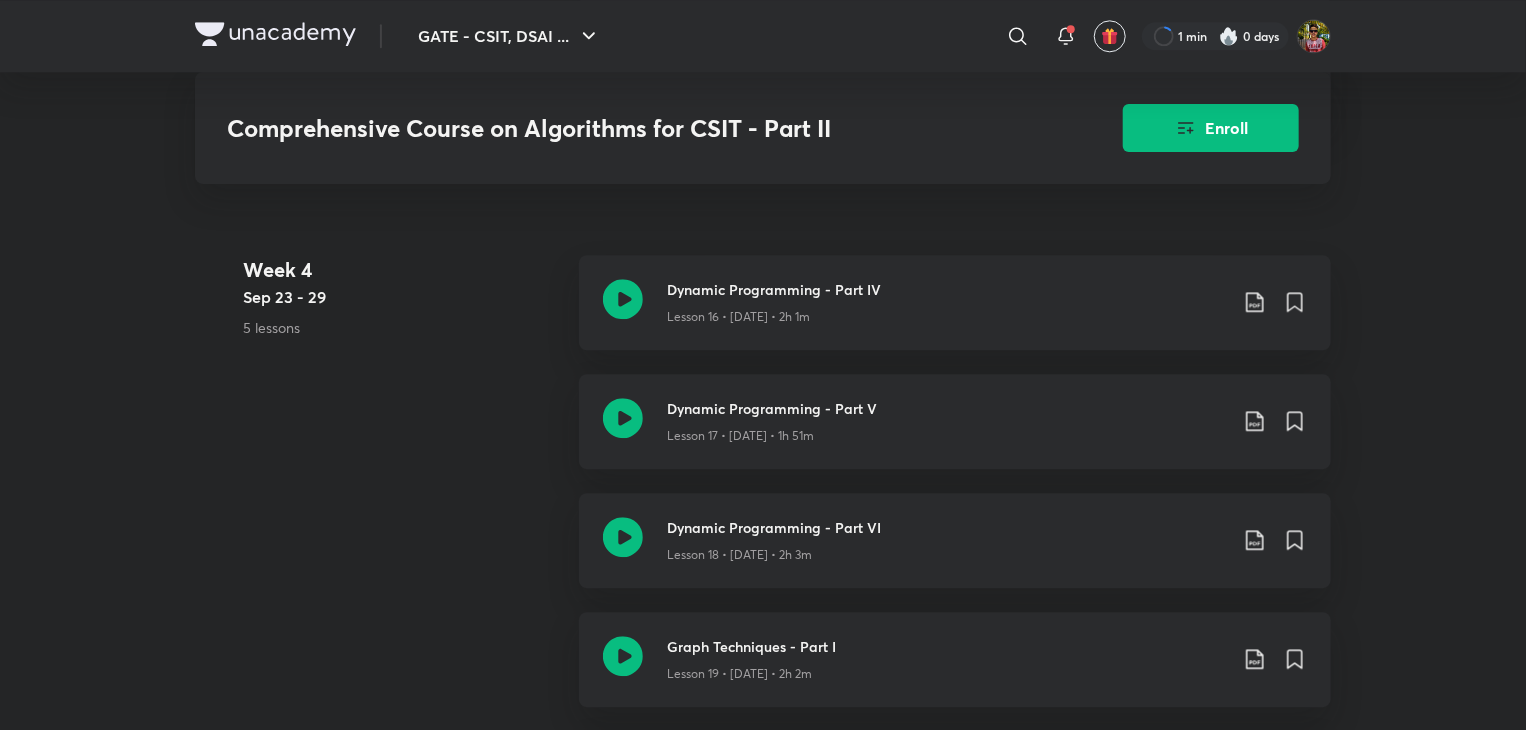 scroll, scrollTop: 2544, scrollLeft: 0, axis: vertical 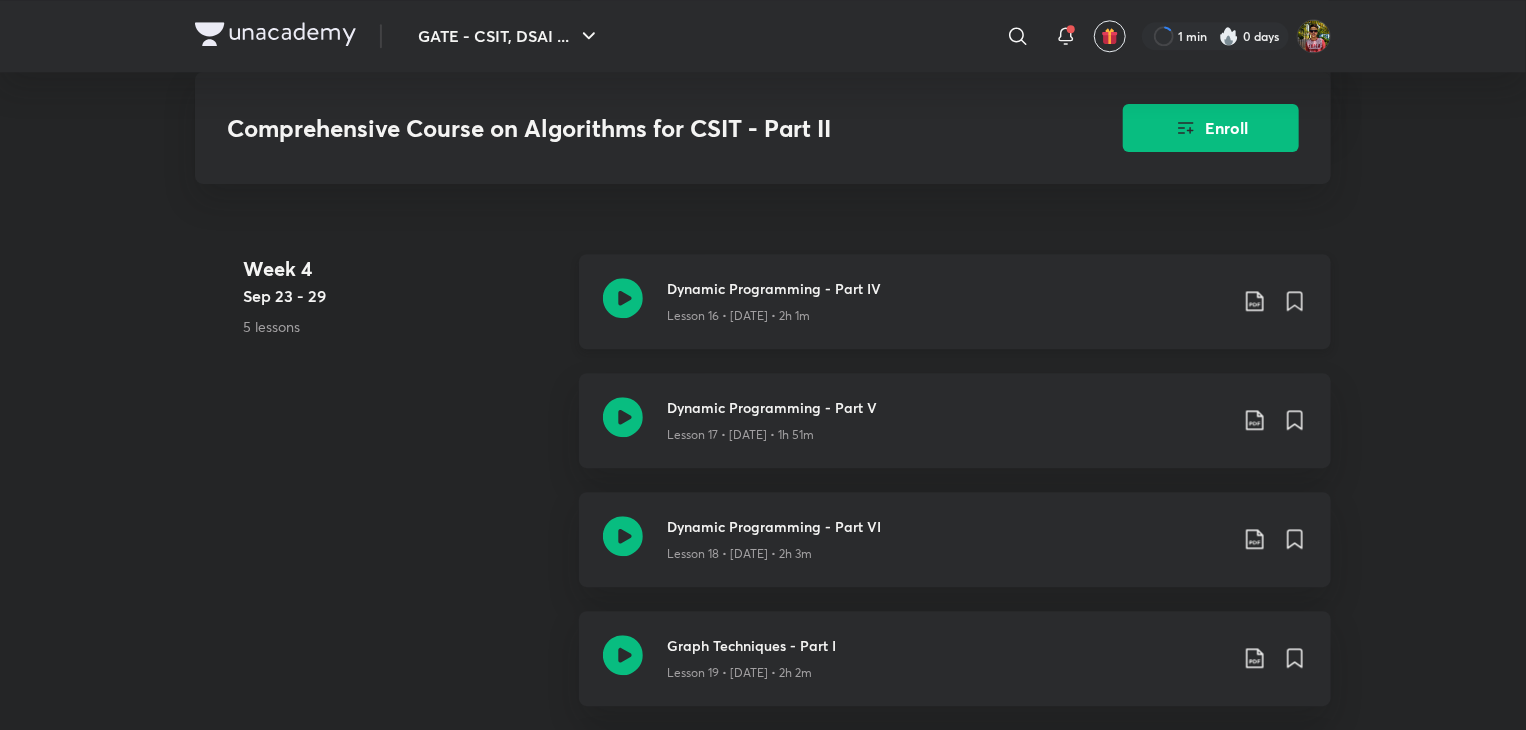 click on "Lesson 16 • [DATE] • 2h 1m" at bounding box center (738, 316) 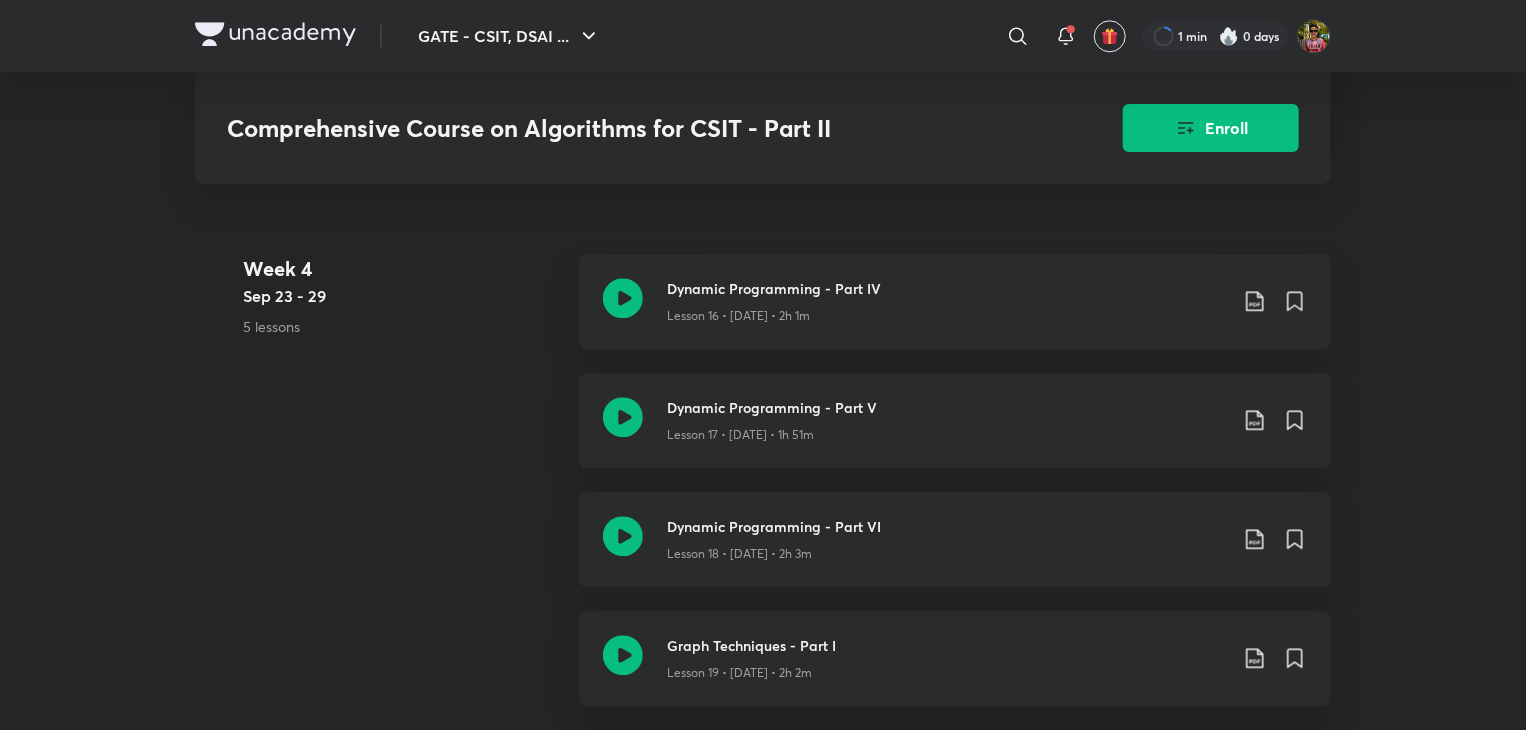 scroll, scrollTop: 0, scrollLeft: 0, axis: both 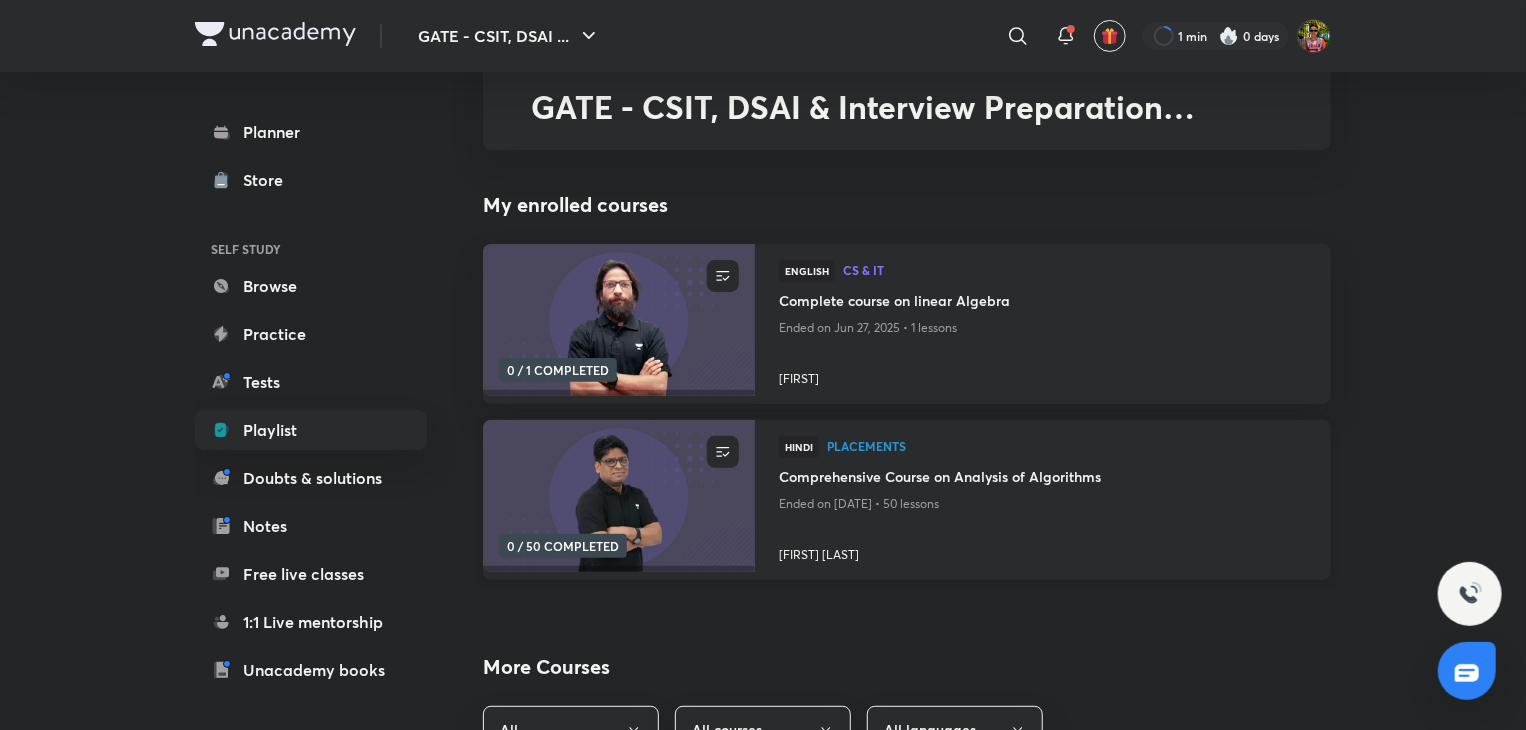 click on "Comprehensive Course on Analysis of Algorithms" at bounding box center (1043, 478) 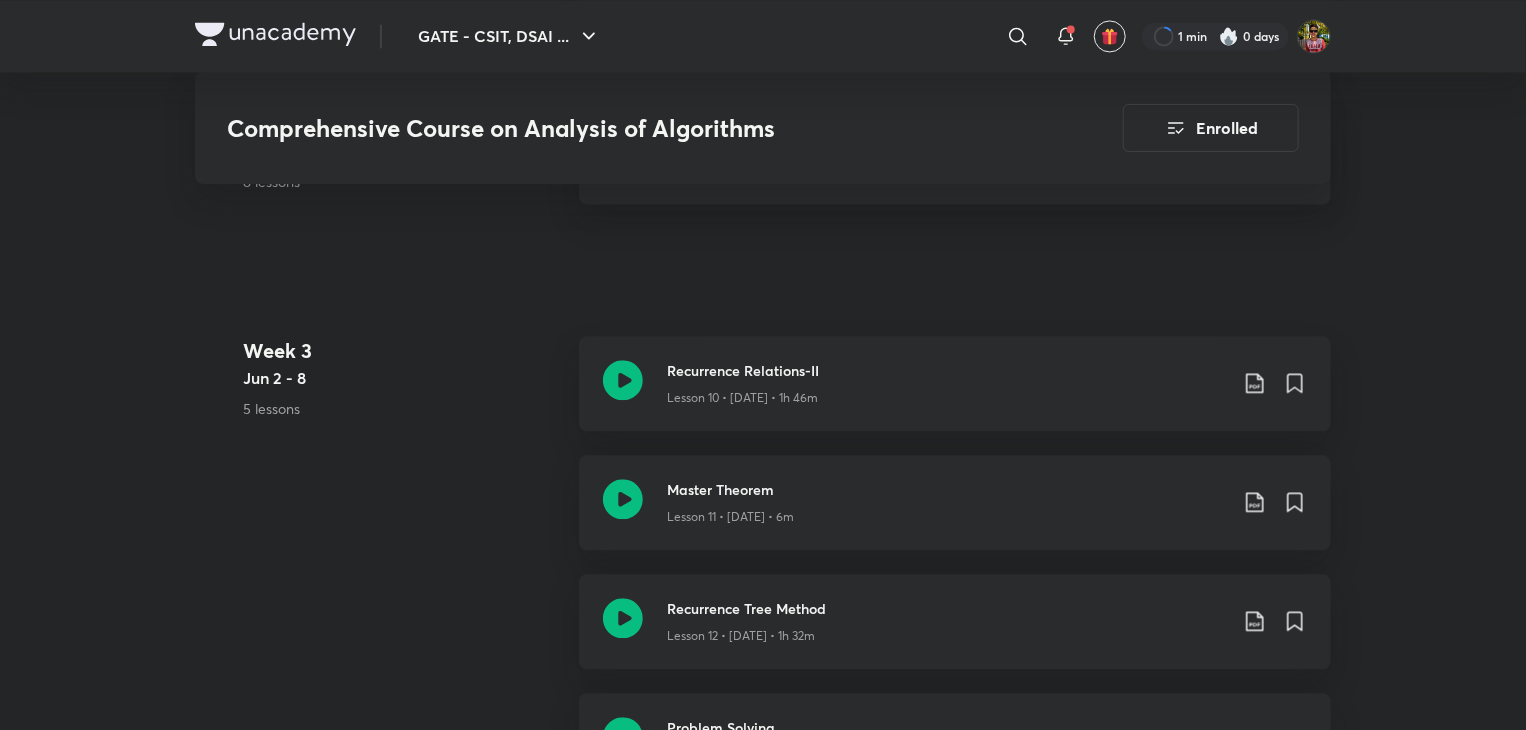 scroll, scrollTop: 2110, scrollLeft: 0, axis: vertical 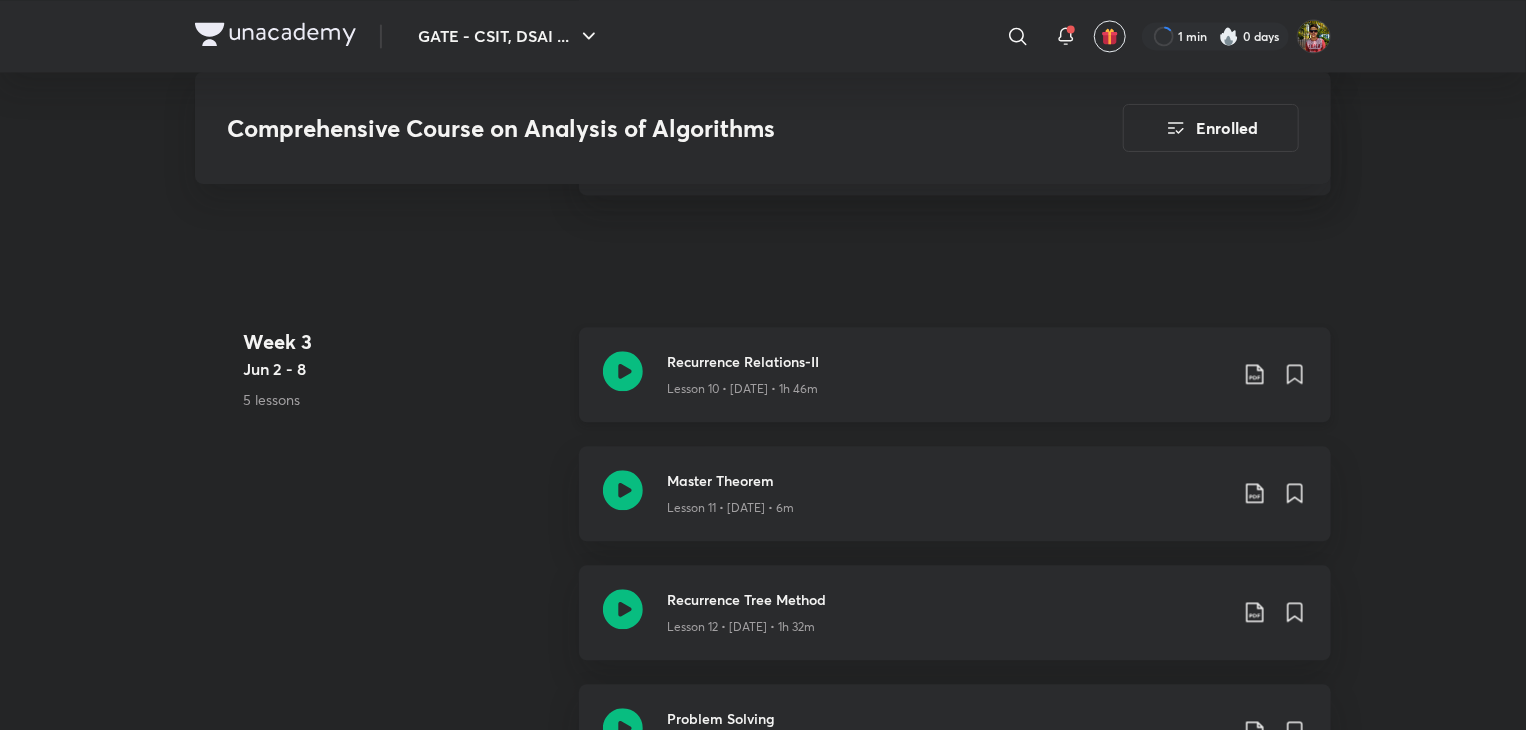 click on "Recurrence Relations-II" at bounding box center [947, 361] 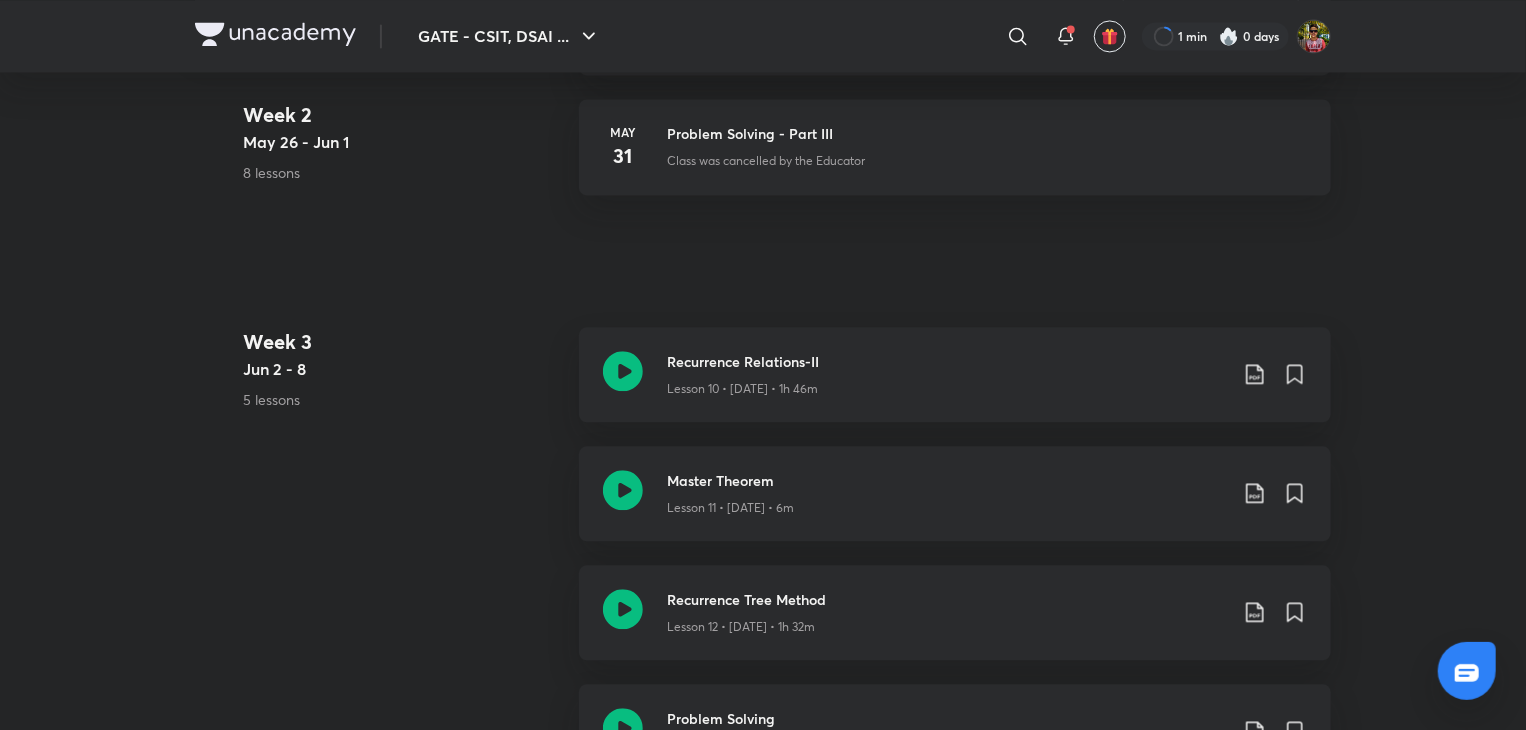 scroll, scrollTop: 0, scrollLeft: 0, axis: both 